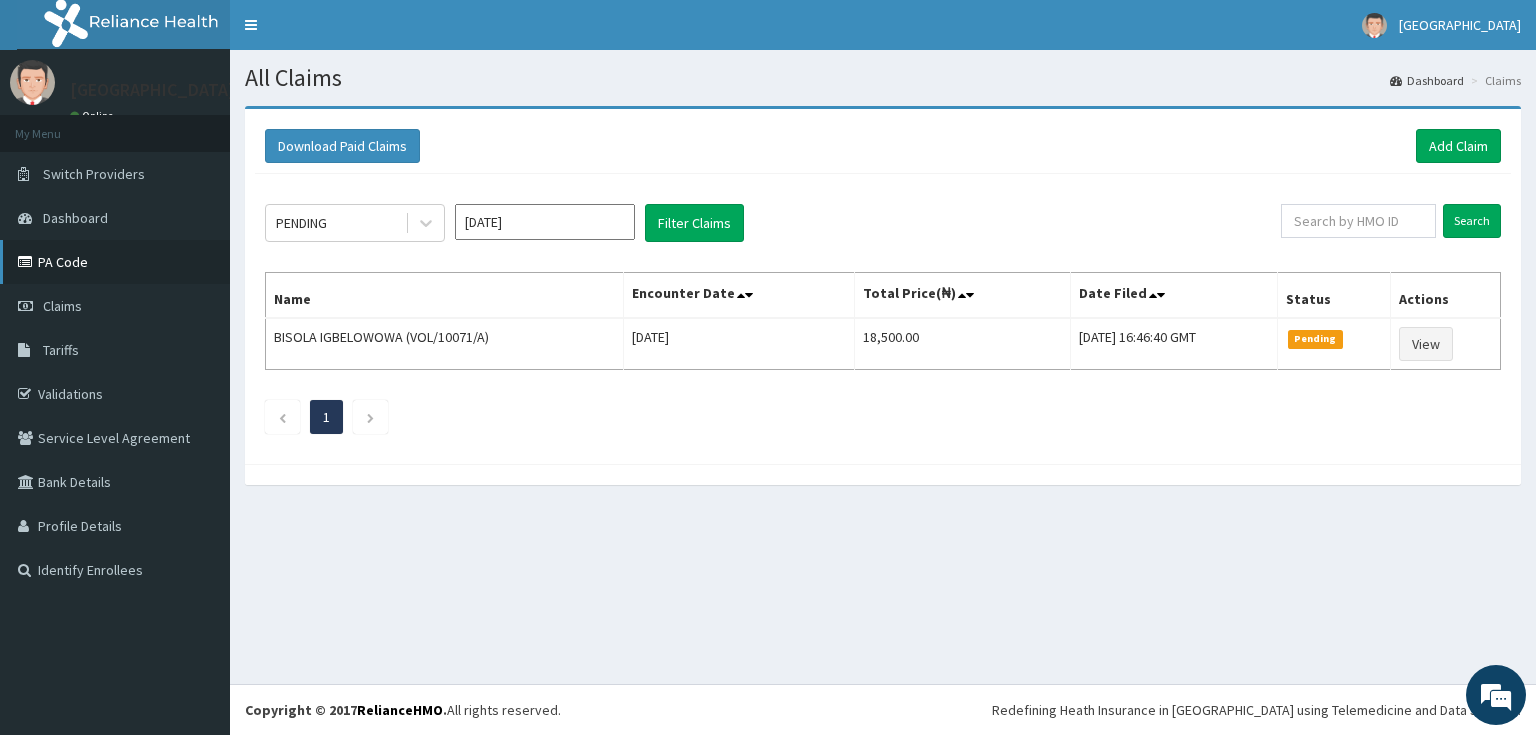 scroll, scrollTop: 0, scrollLeft: 0, axis: both 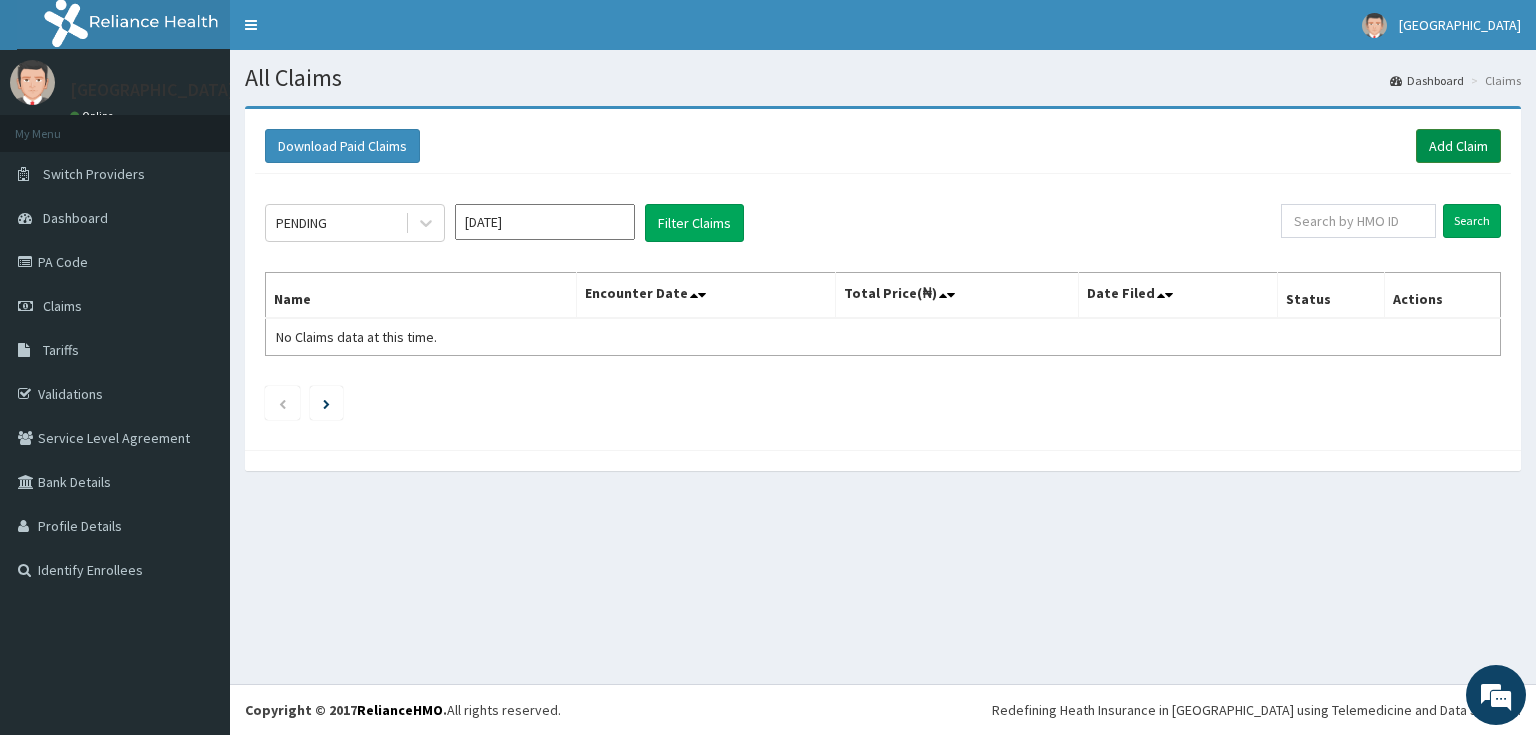 click on "Add Claim" at bounding box center (1458, 146) 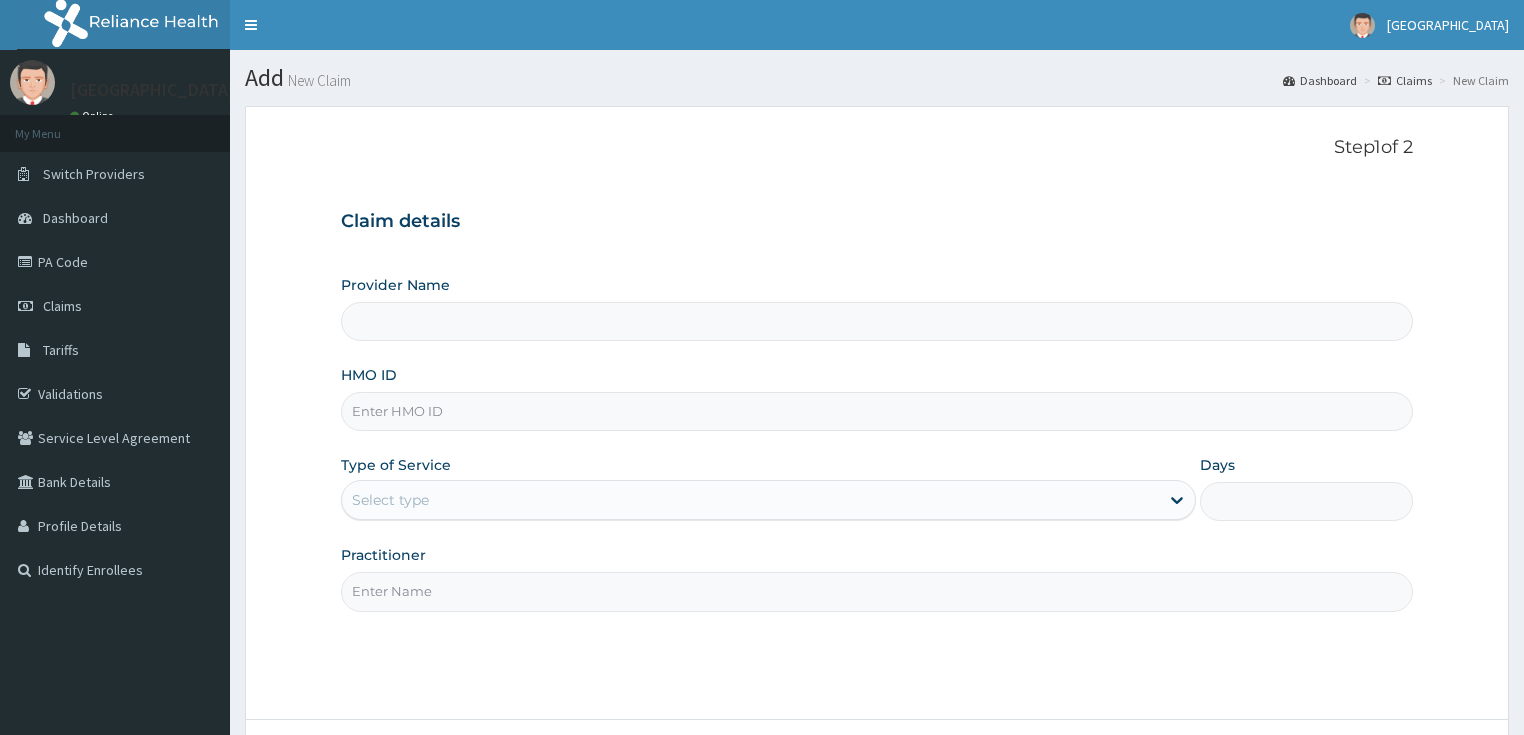 scroll, scrollTop: 0, scrollLeft: 0, axis: both 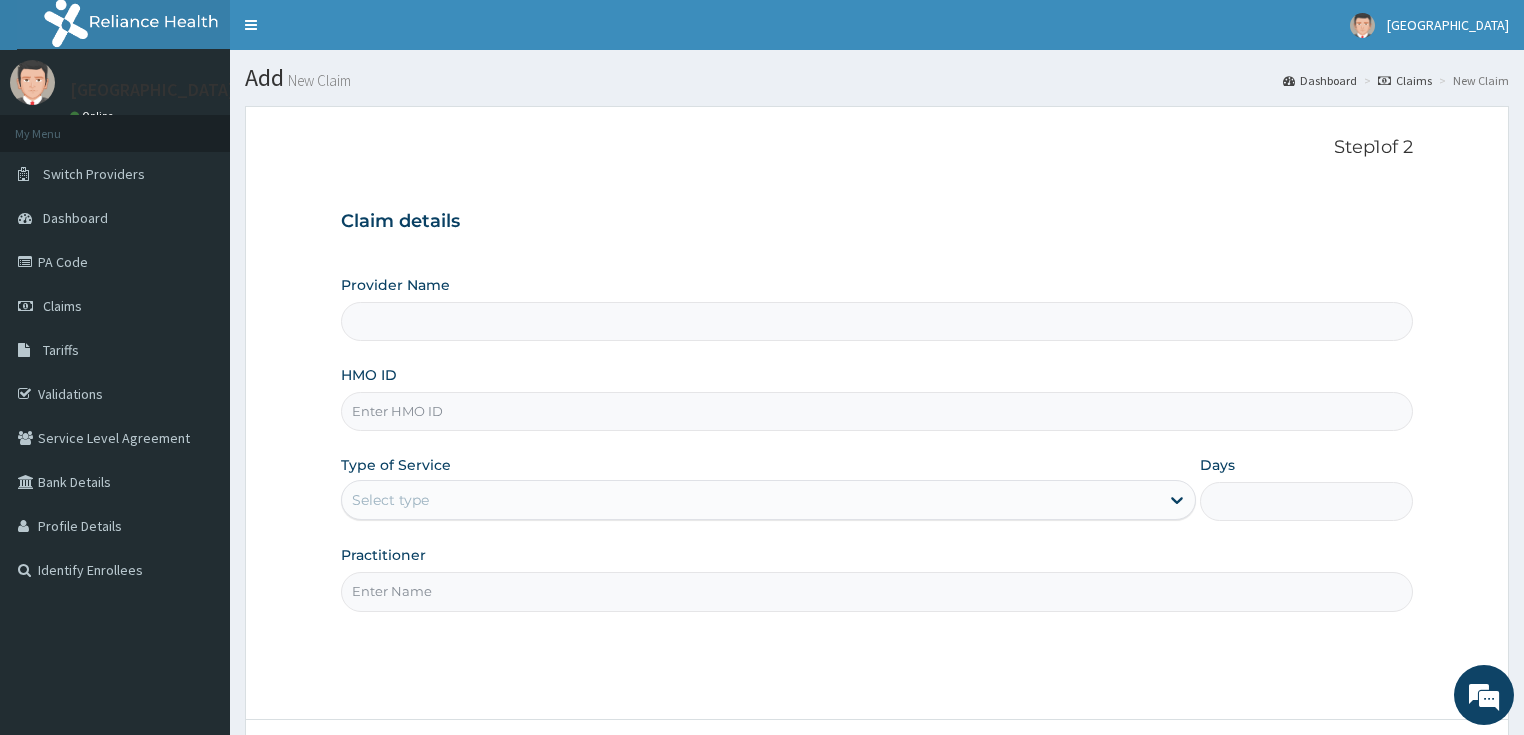 click on "HMO ID" at bounding box center [877, 411] 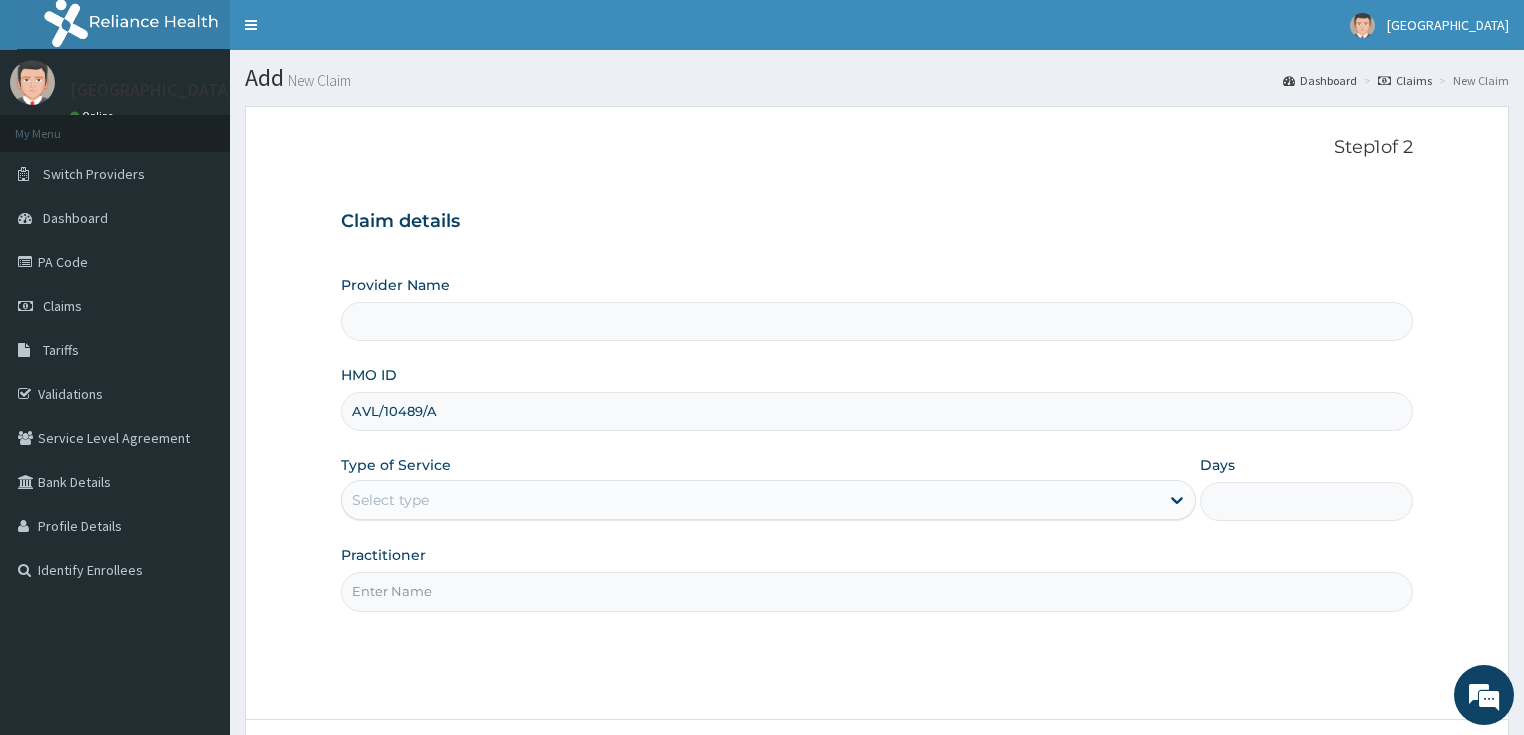 type on "[GEOGRAPHIC_DATA]" 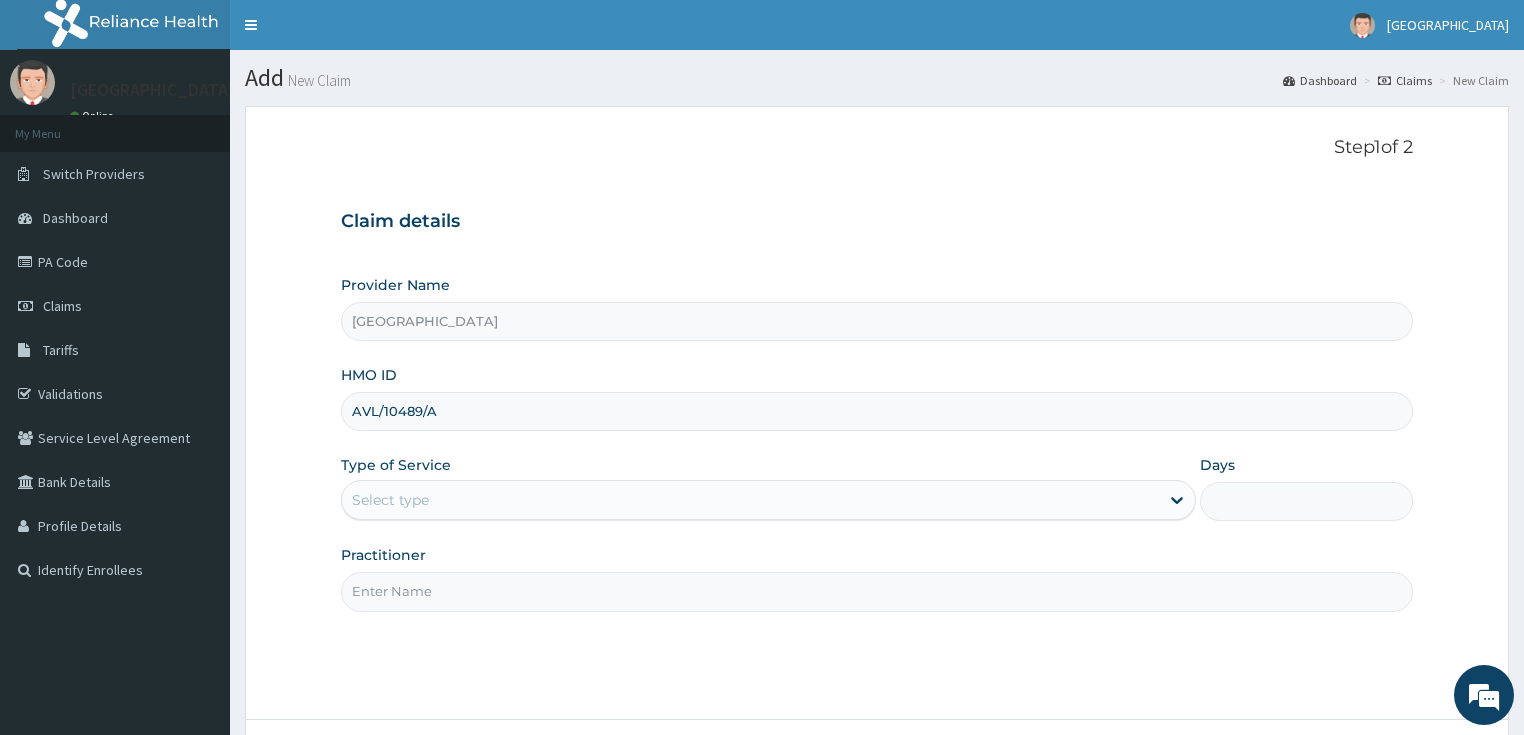 type on "AVL/10489/A" 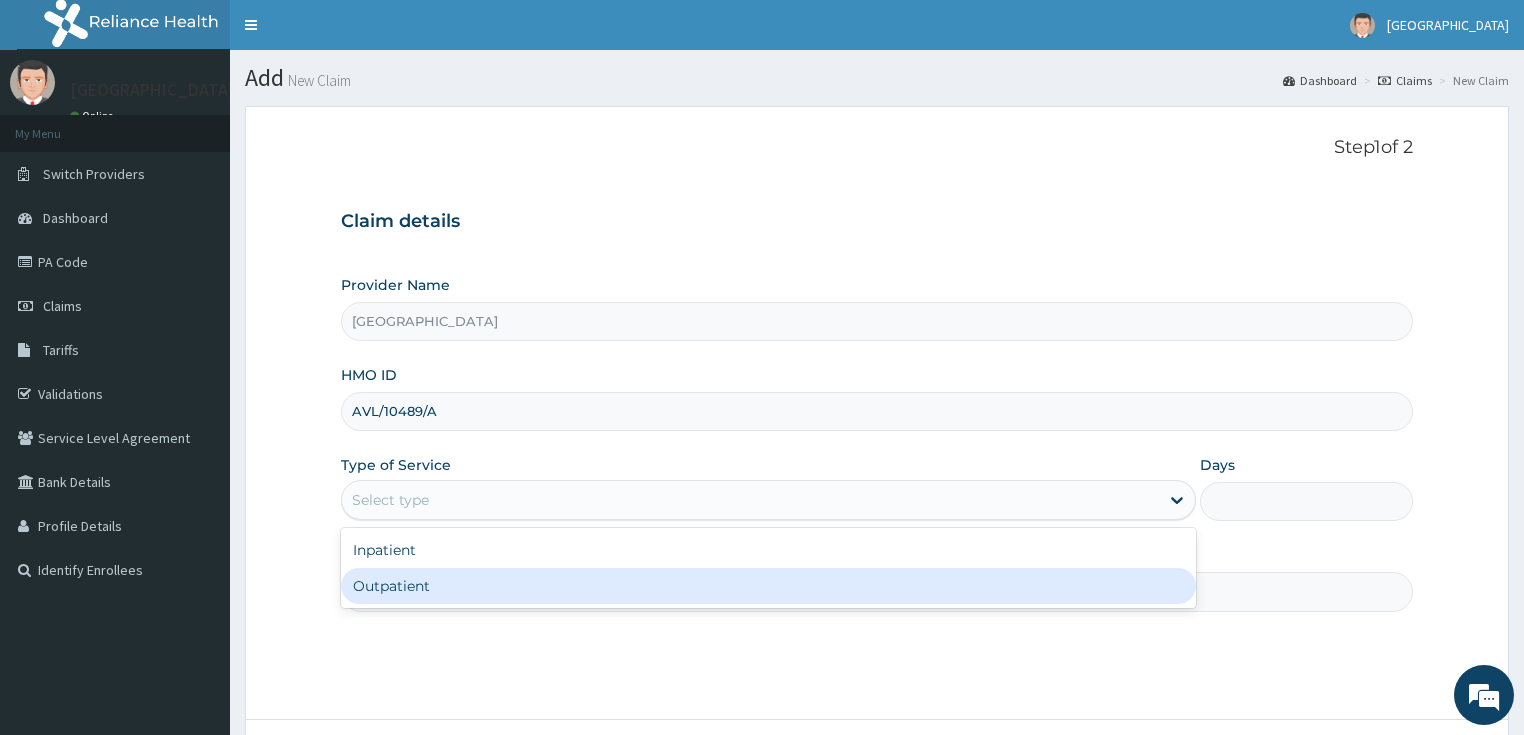 click on "Outpatient" at bounding box center [768, 586] 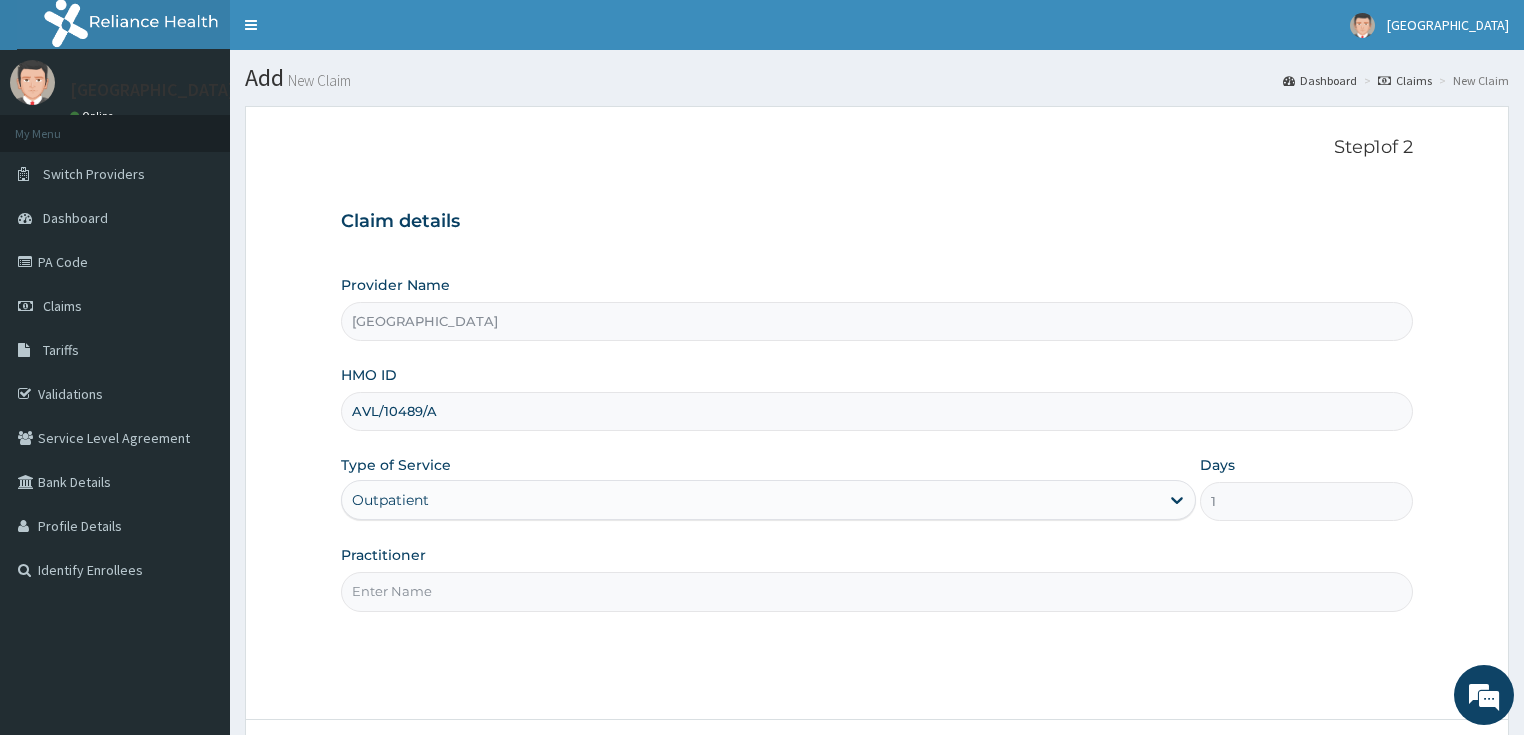 click on "Practitioner" at bounding box center (877, 591) 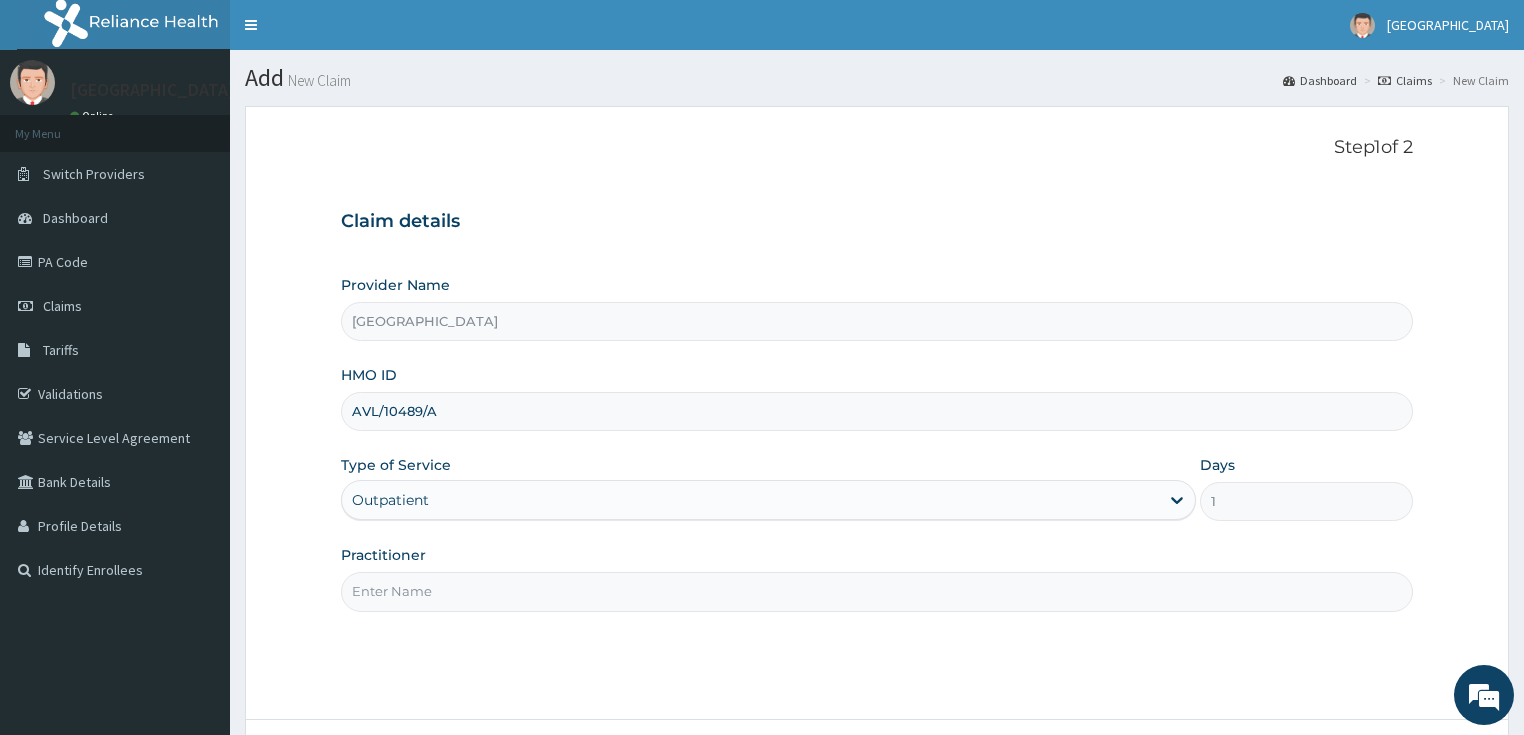 type on "DR OPEYEMI" 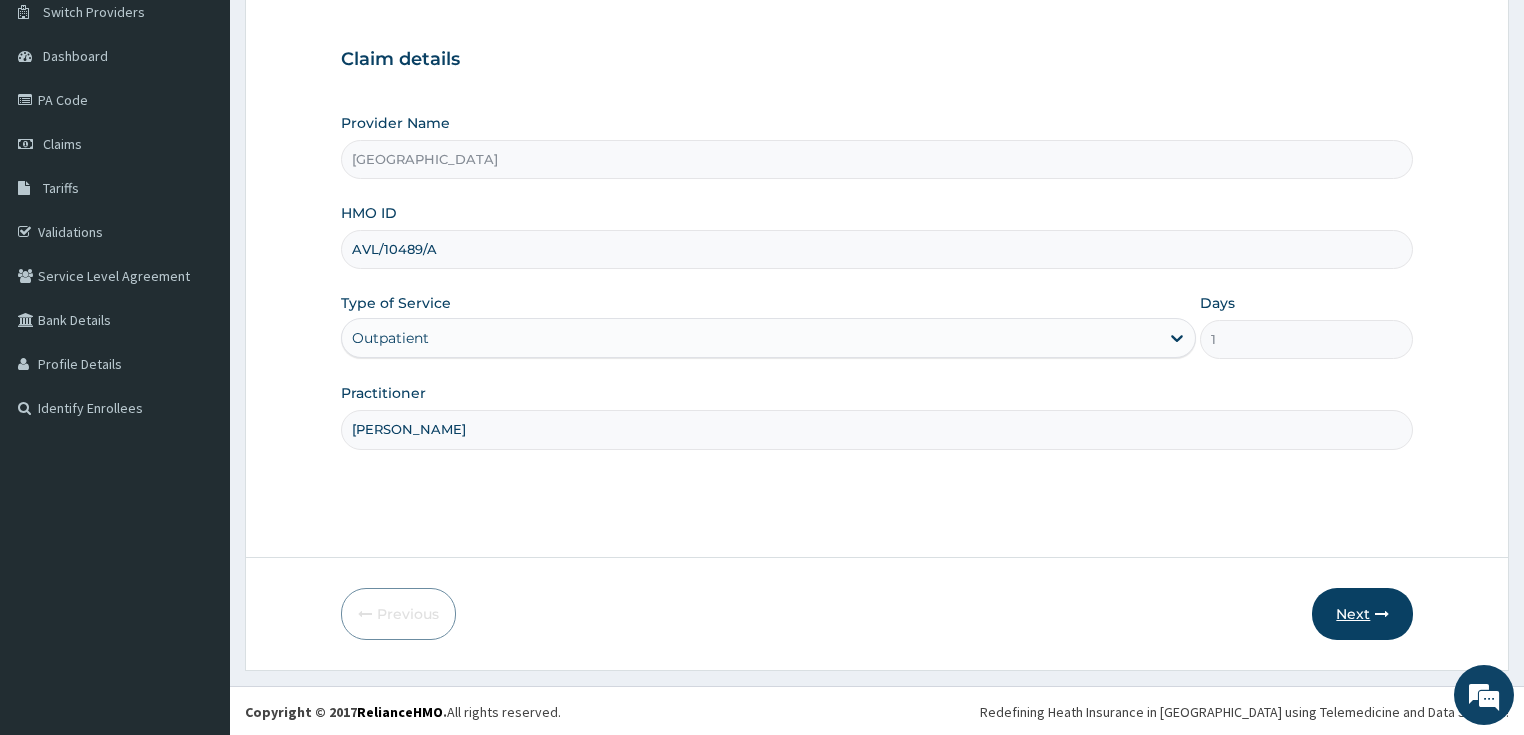 scroll, scrollTop: 163, scrollLeft: 0, axis: vertical 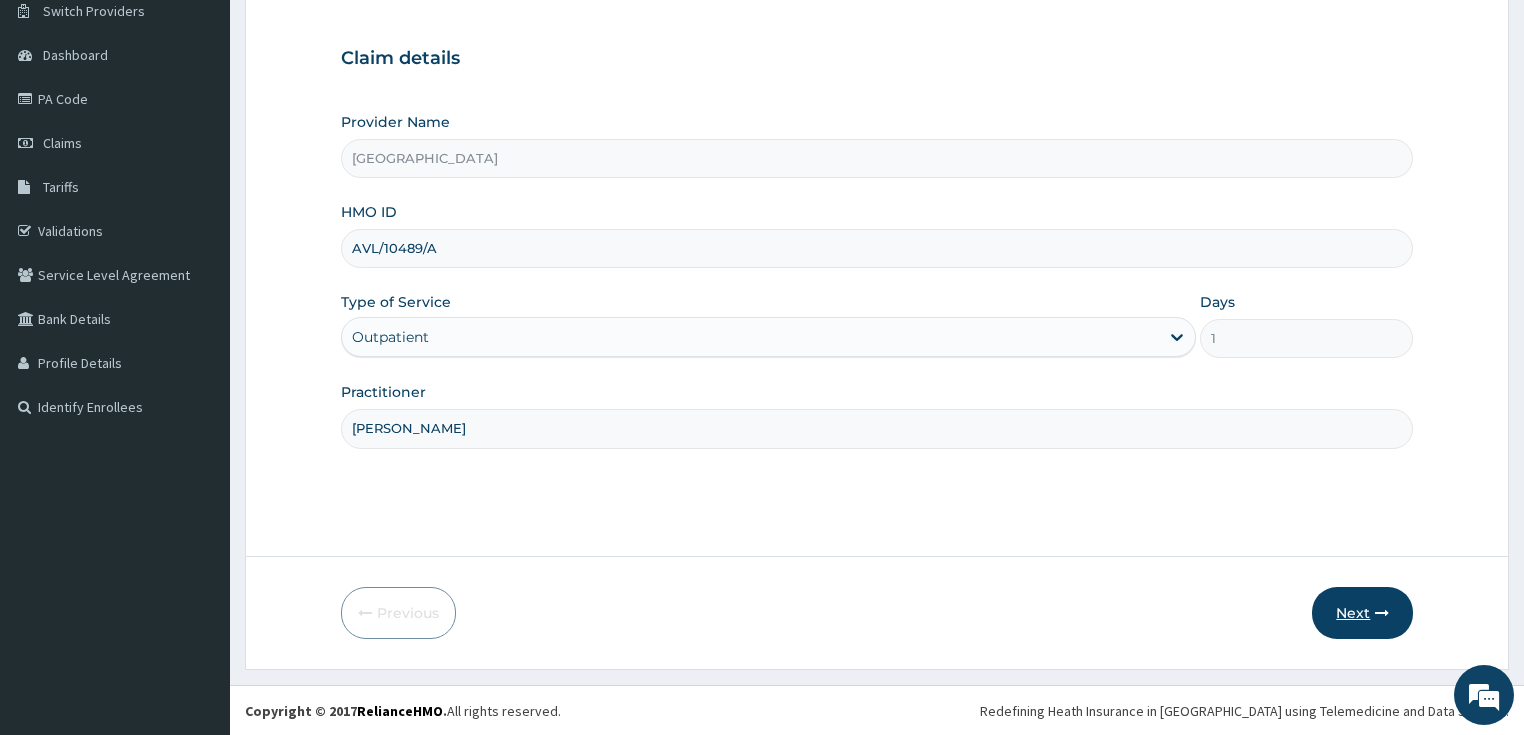 click on "Next" at bounding box center (1362, 613) 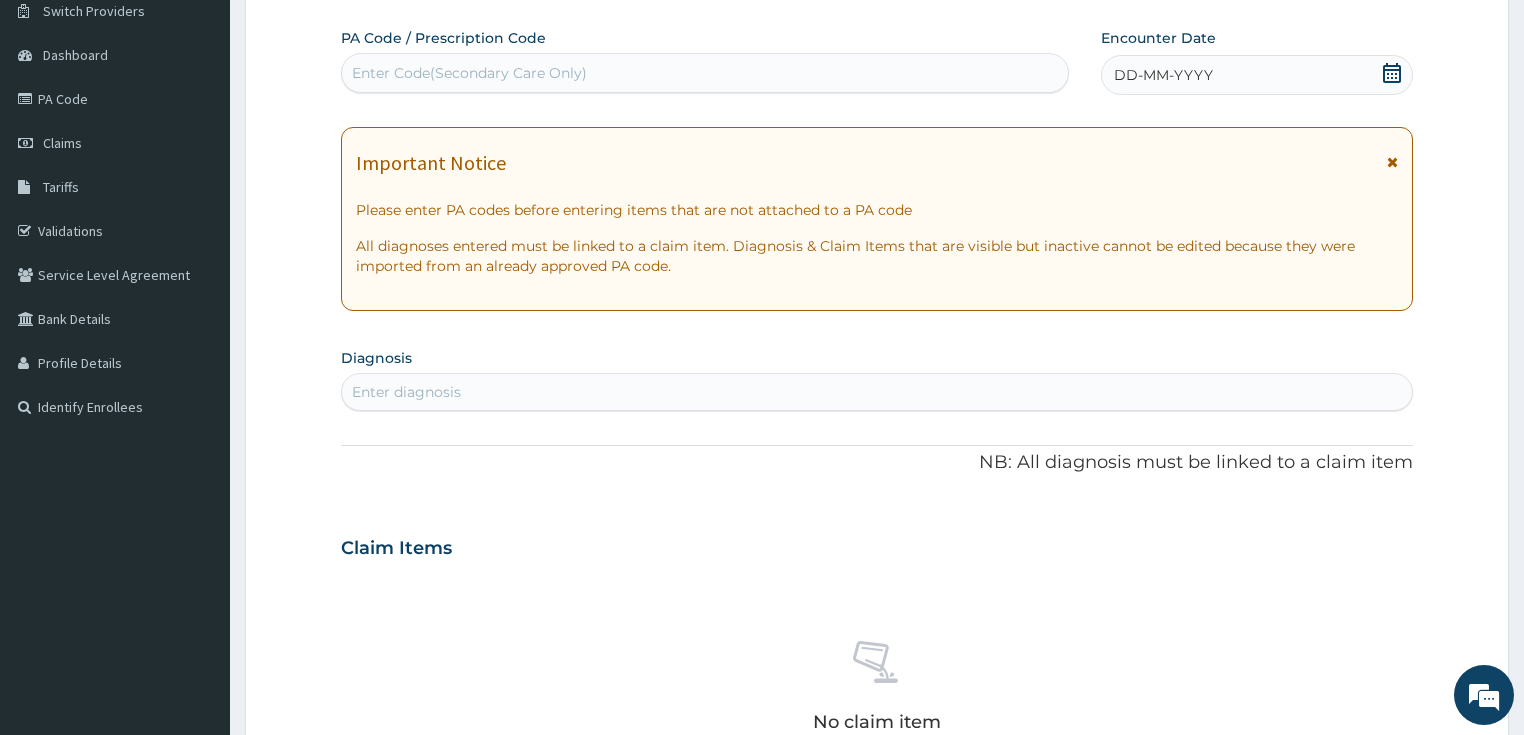 scroll, scrollTop: 0, scrollLeft: 0, axis: both 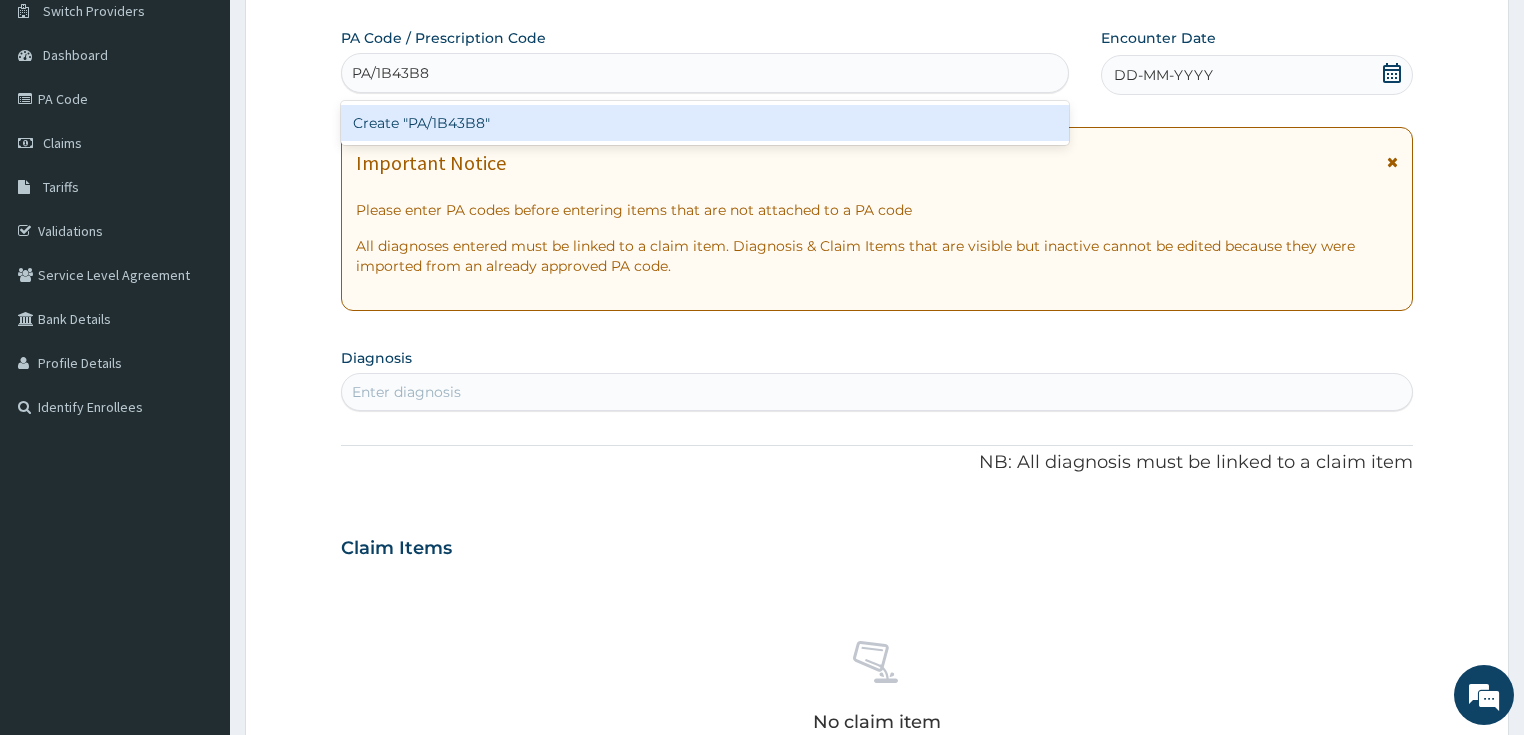 click on "Create "PA/1B43B8"" at bounding box center (705, 123) 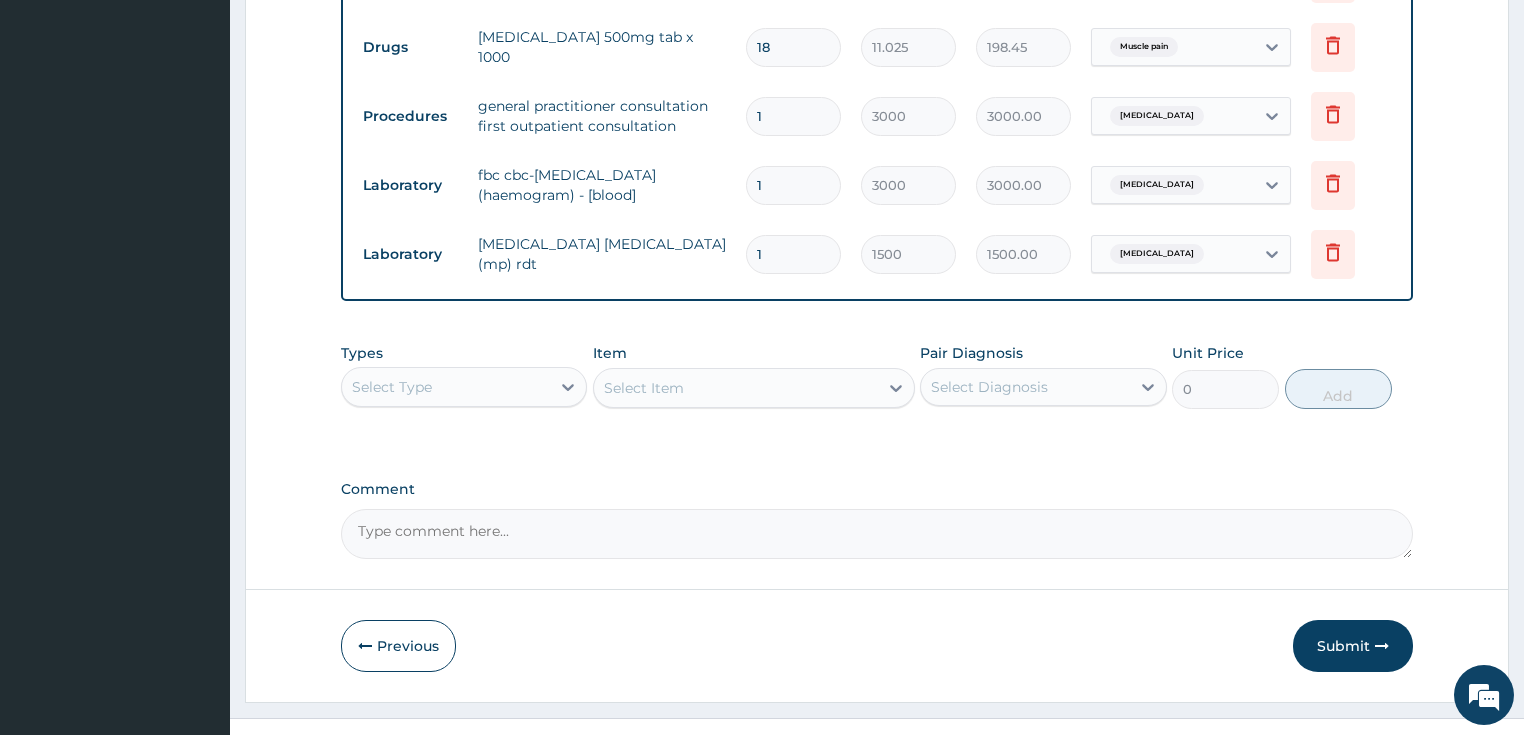 scroll, scrollTop: 1228, scrollLeft: 0, axis: vertical 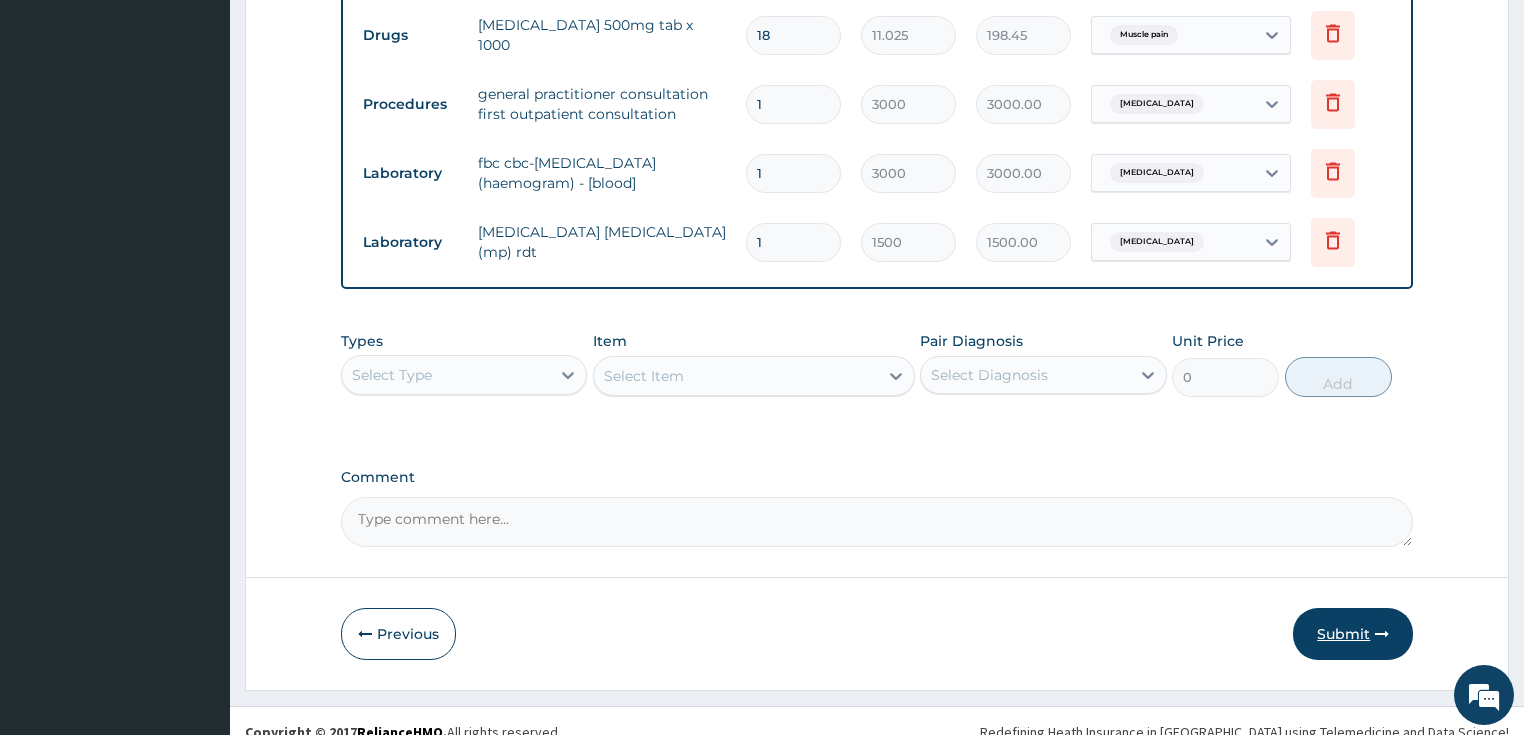 click on "Submit" at bounding box center (1353, 634) 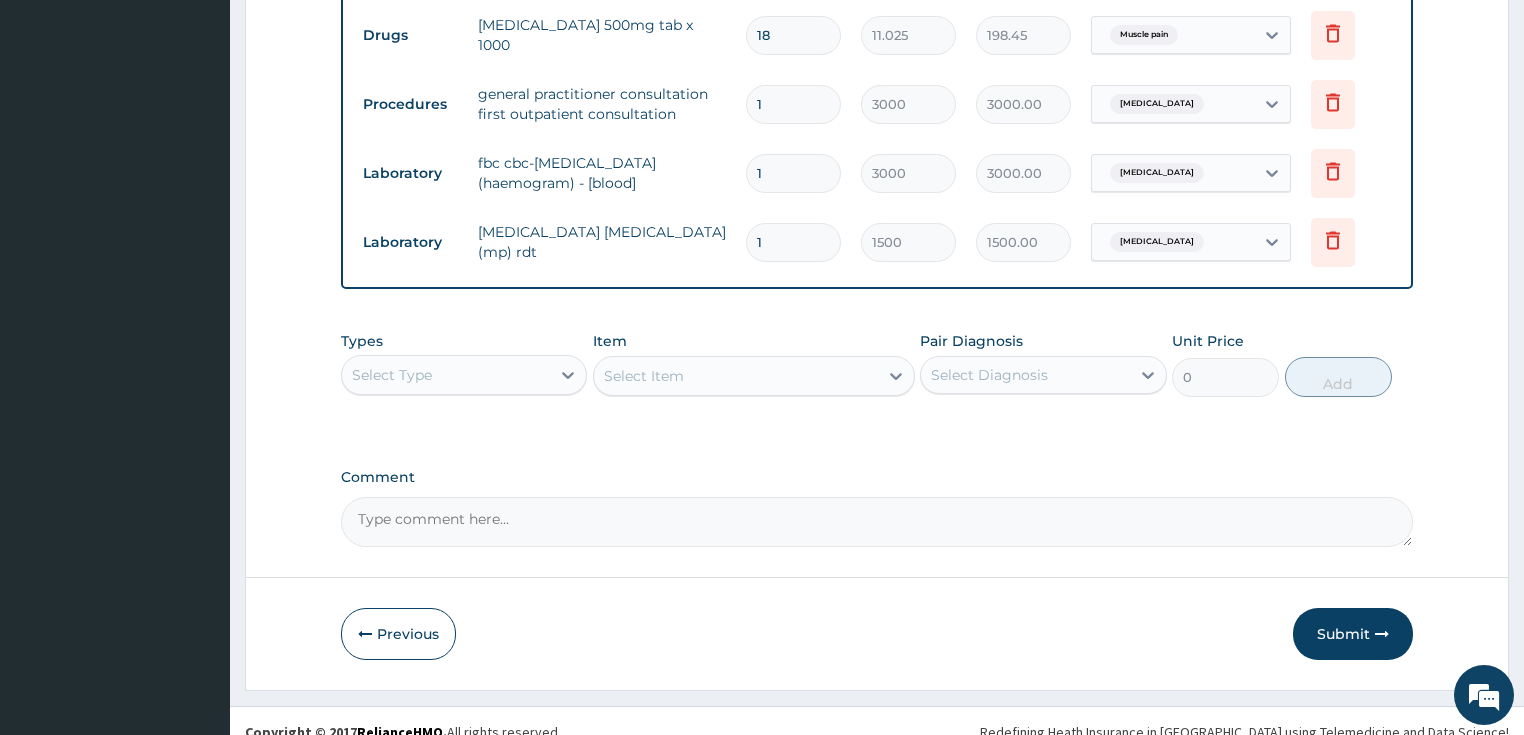 scroll, scrollTop: 61, scrollLeft: 0, axis: vertical 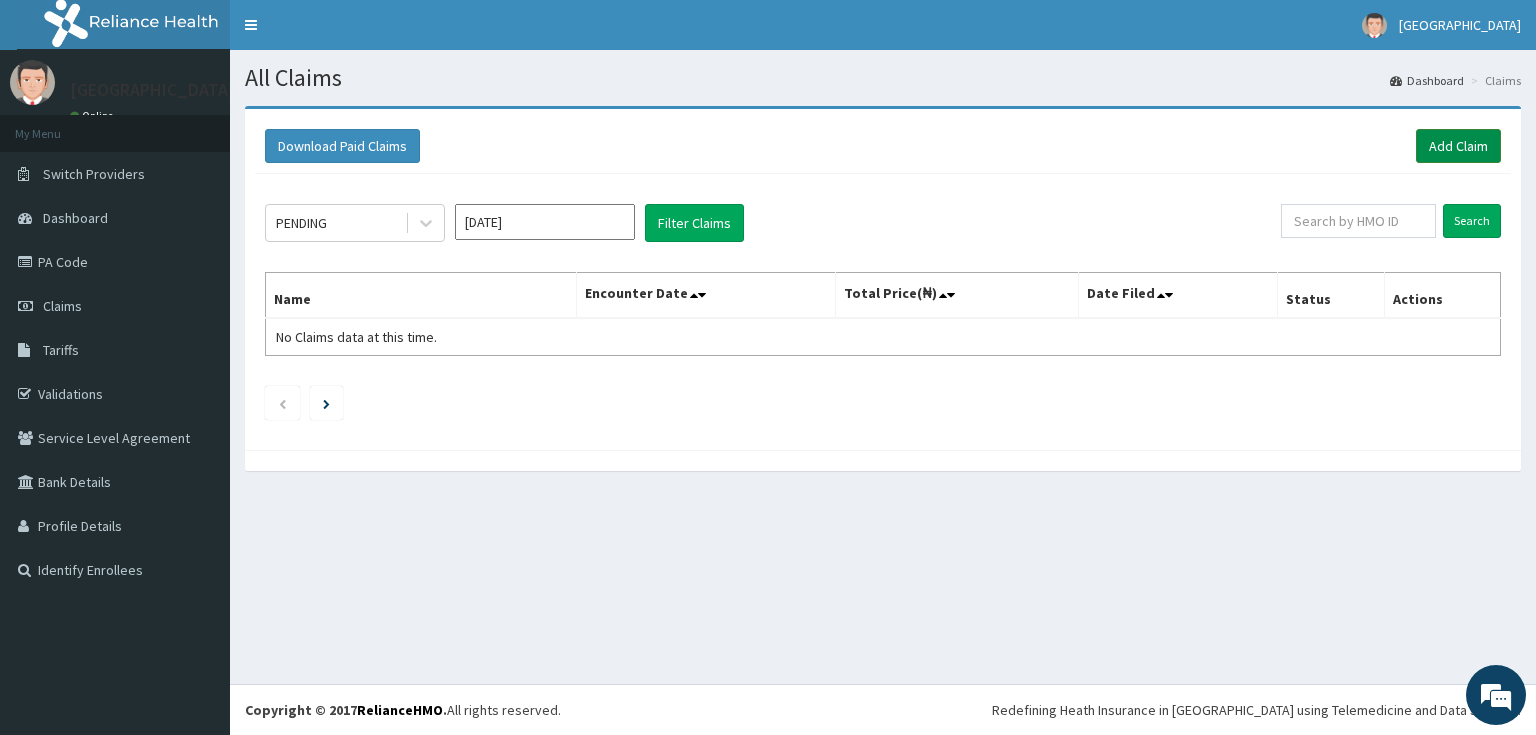 click on "Add Claim" at bounding box center (1458, 146) 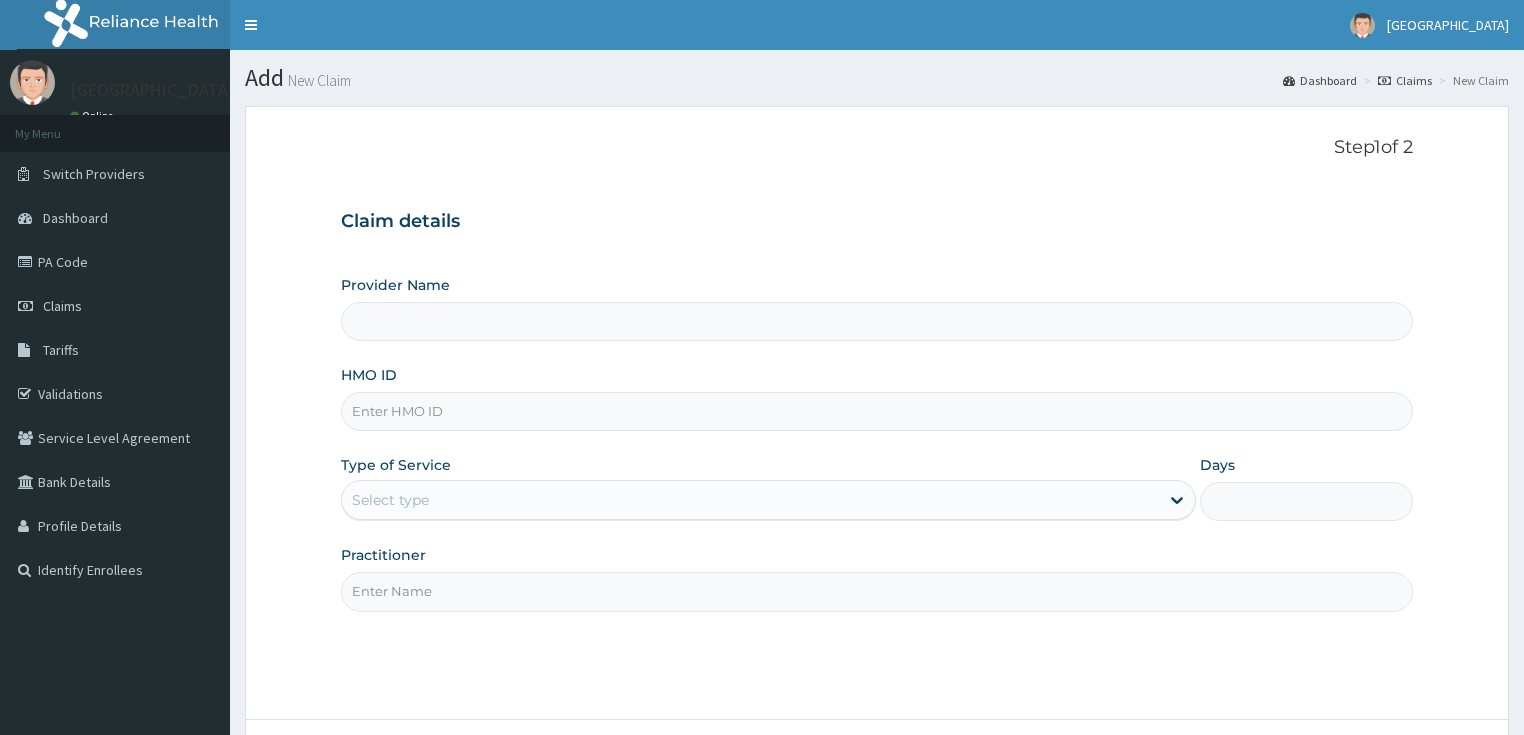 scroll, scrollTop: 0, scrollLeft: 0, axis: both 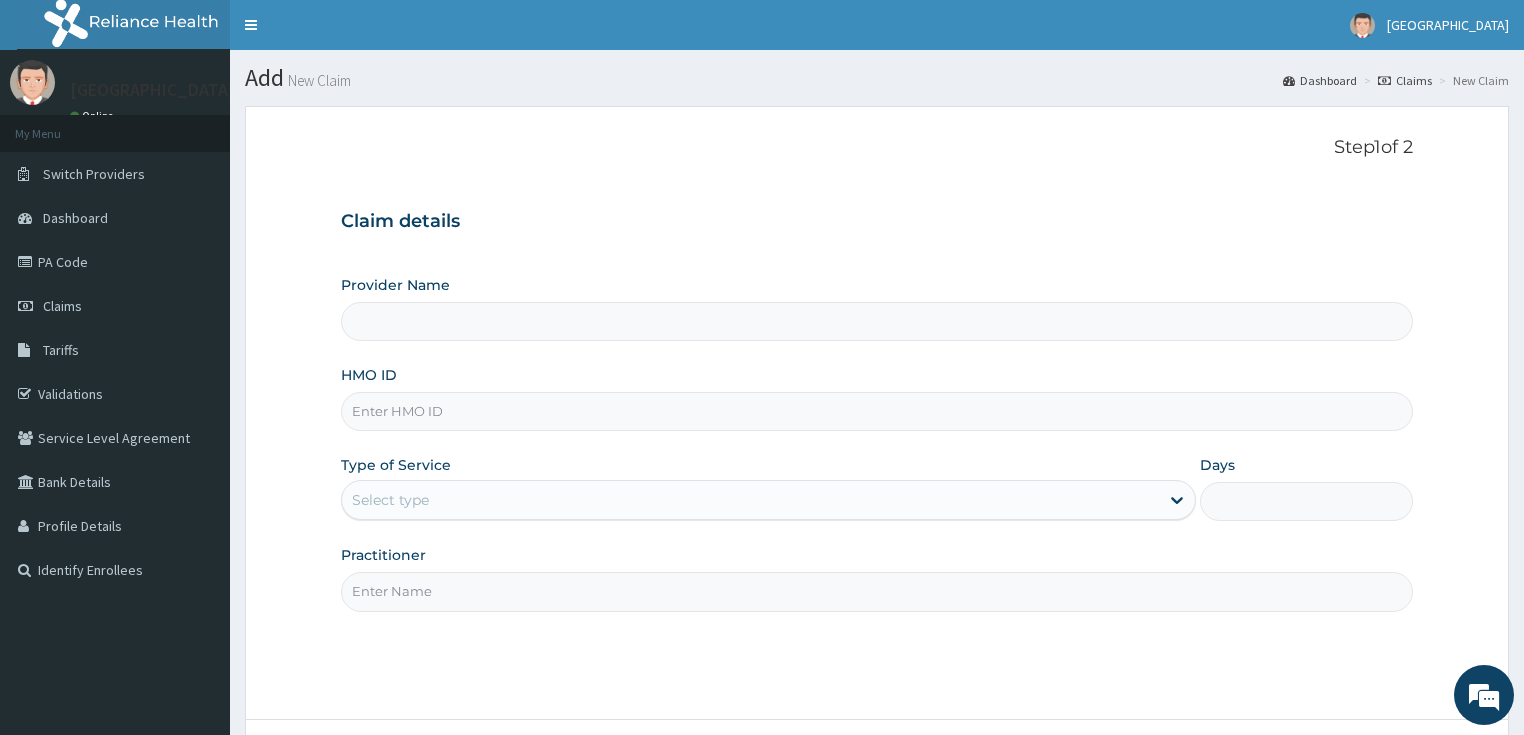 click on "HMO ID" at bounding box center [877, 411] 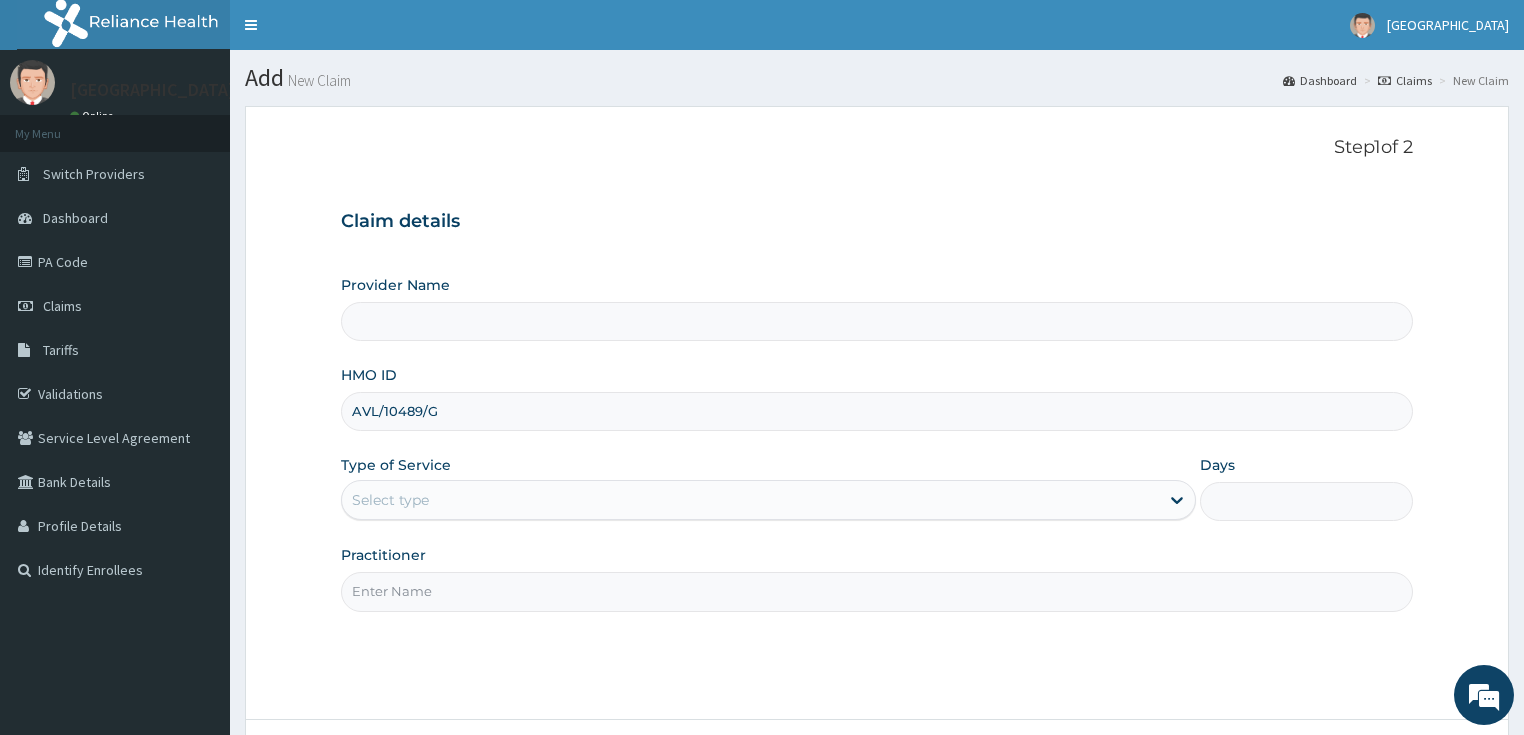 type on "[GEOGRAPHIC_DATA]" 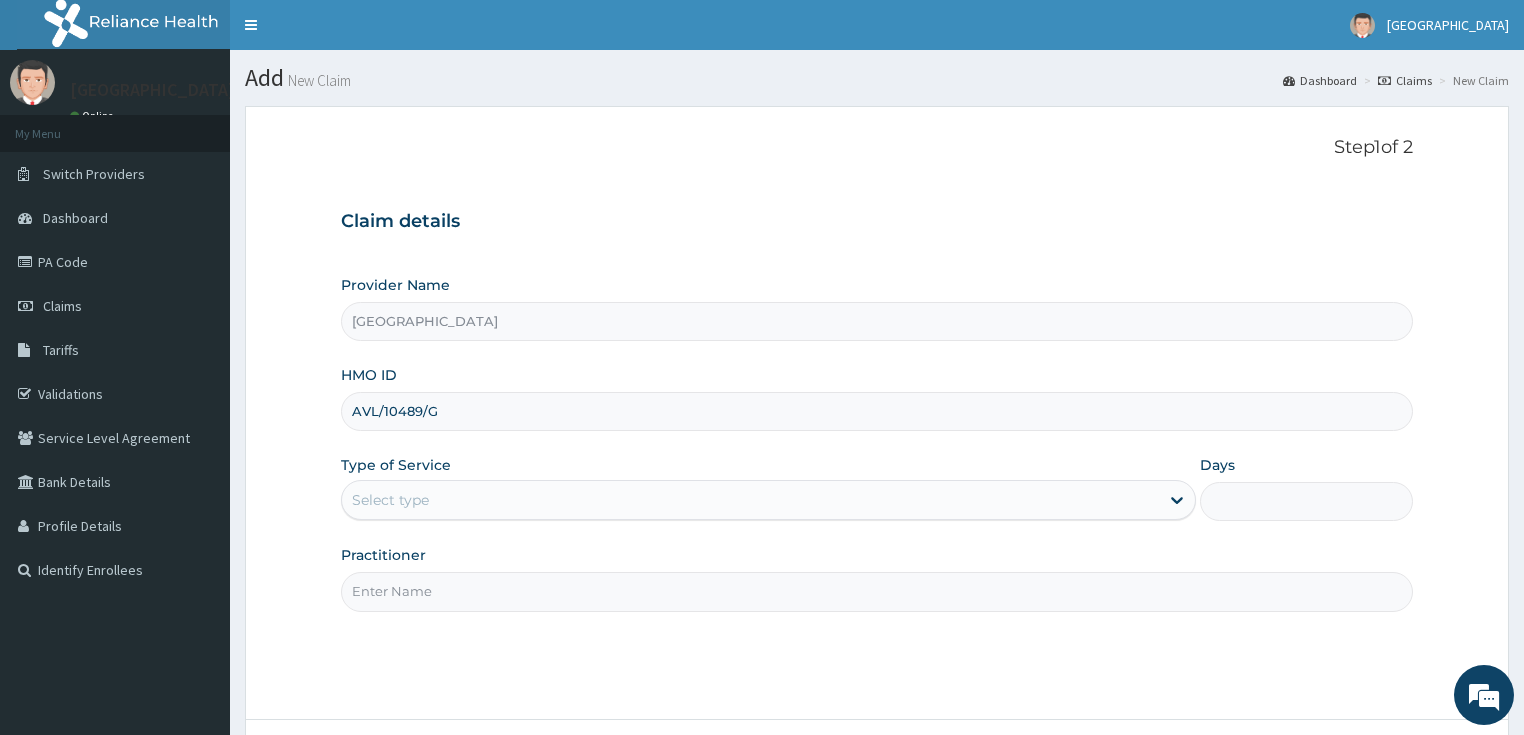 type on "AVL/10489/G" 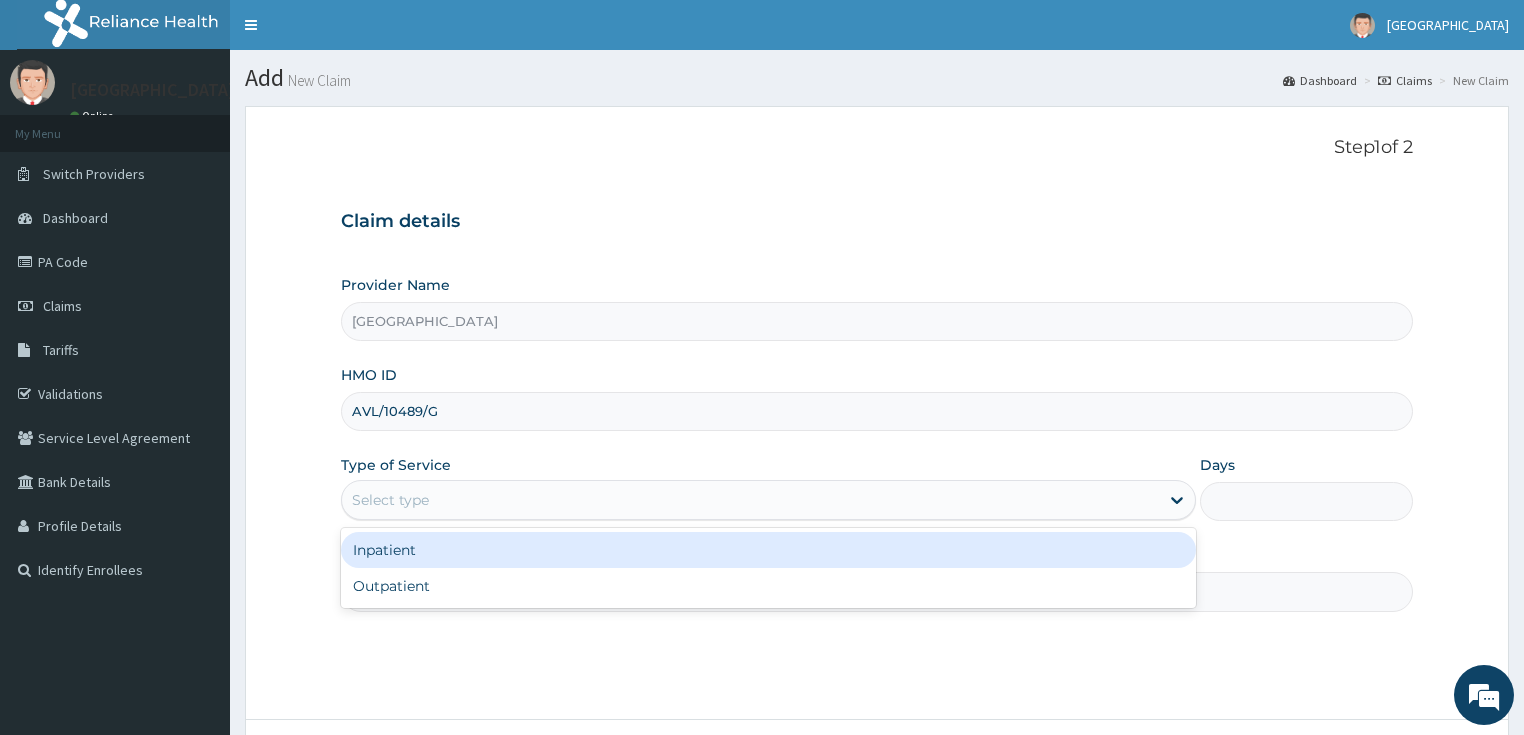 click on "Select type" at bounding box center (750, 500) 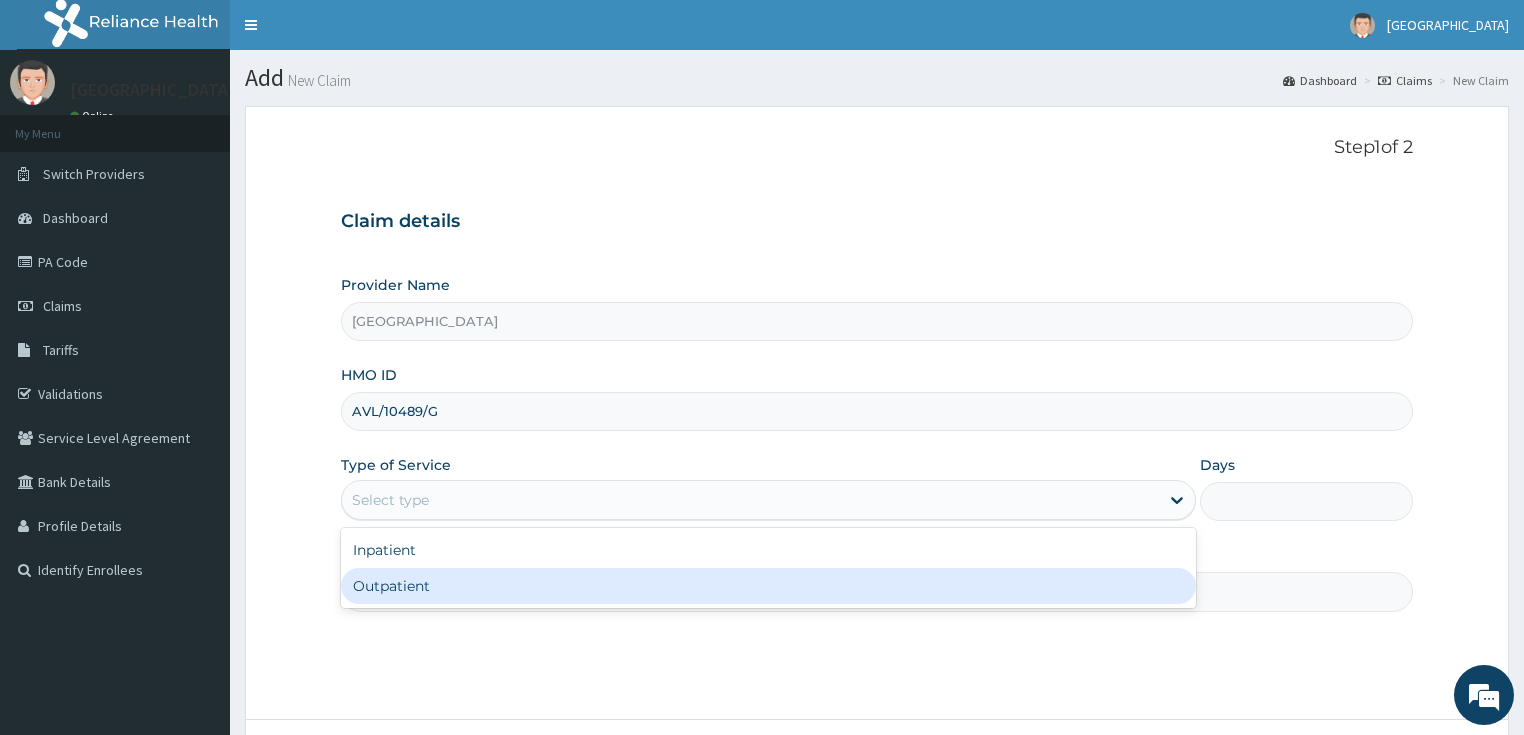 click on "Outpatient" at bounding box center (768, 586) 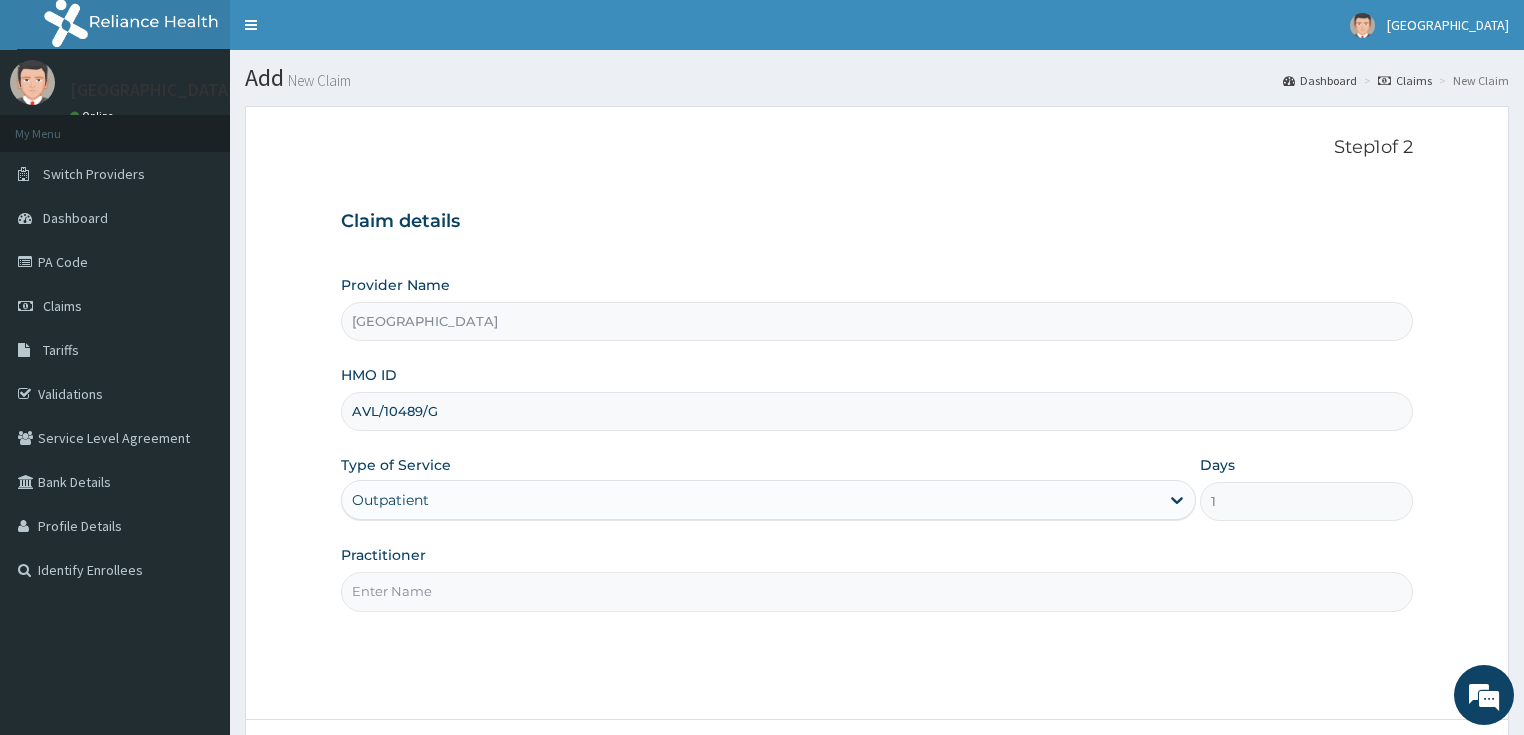 click on "Practitioner" at bounding box center (877, 591) 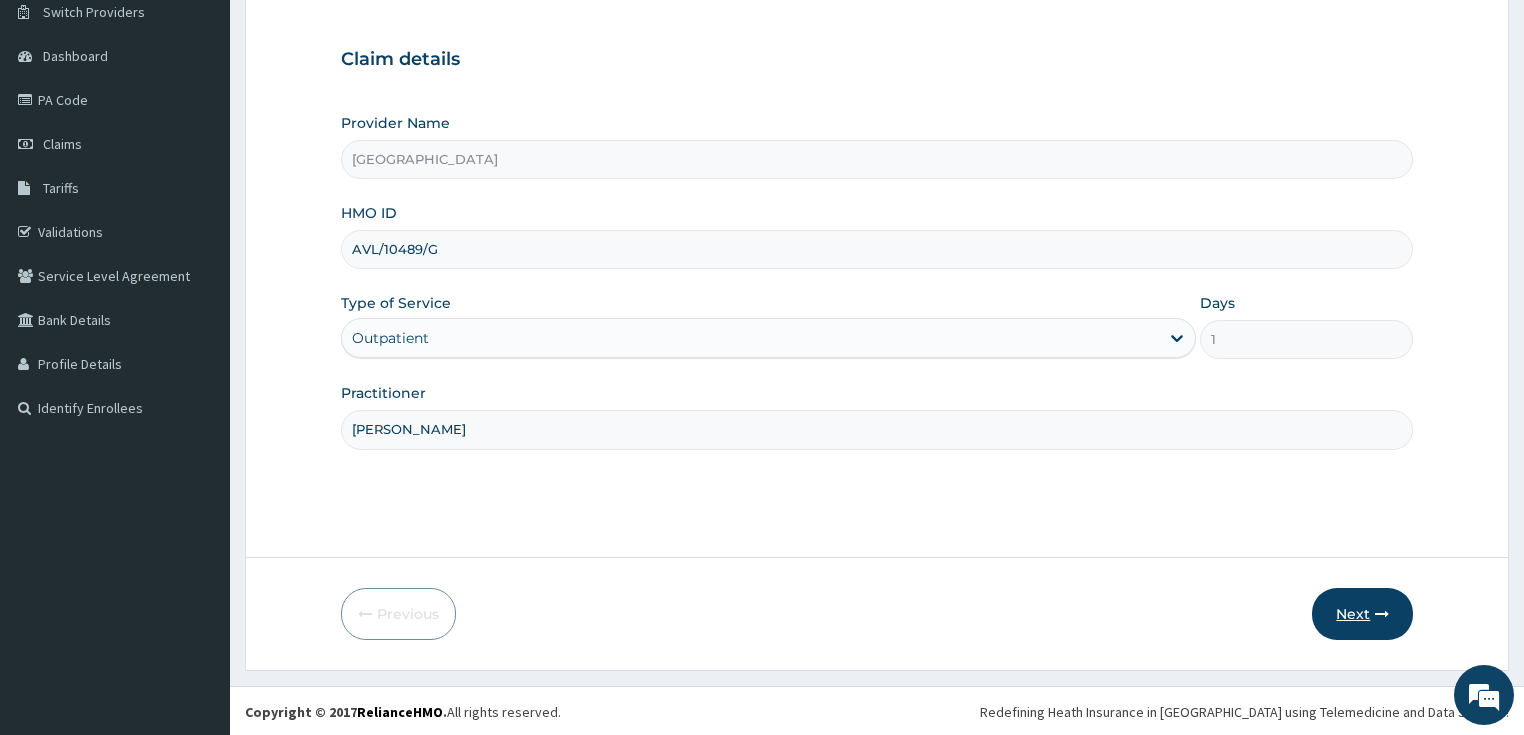 scroll, scrollTop: 163, scrollLeft: 0, axis: vertical 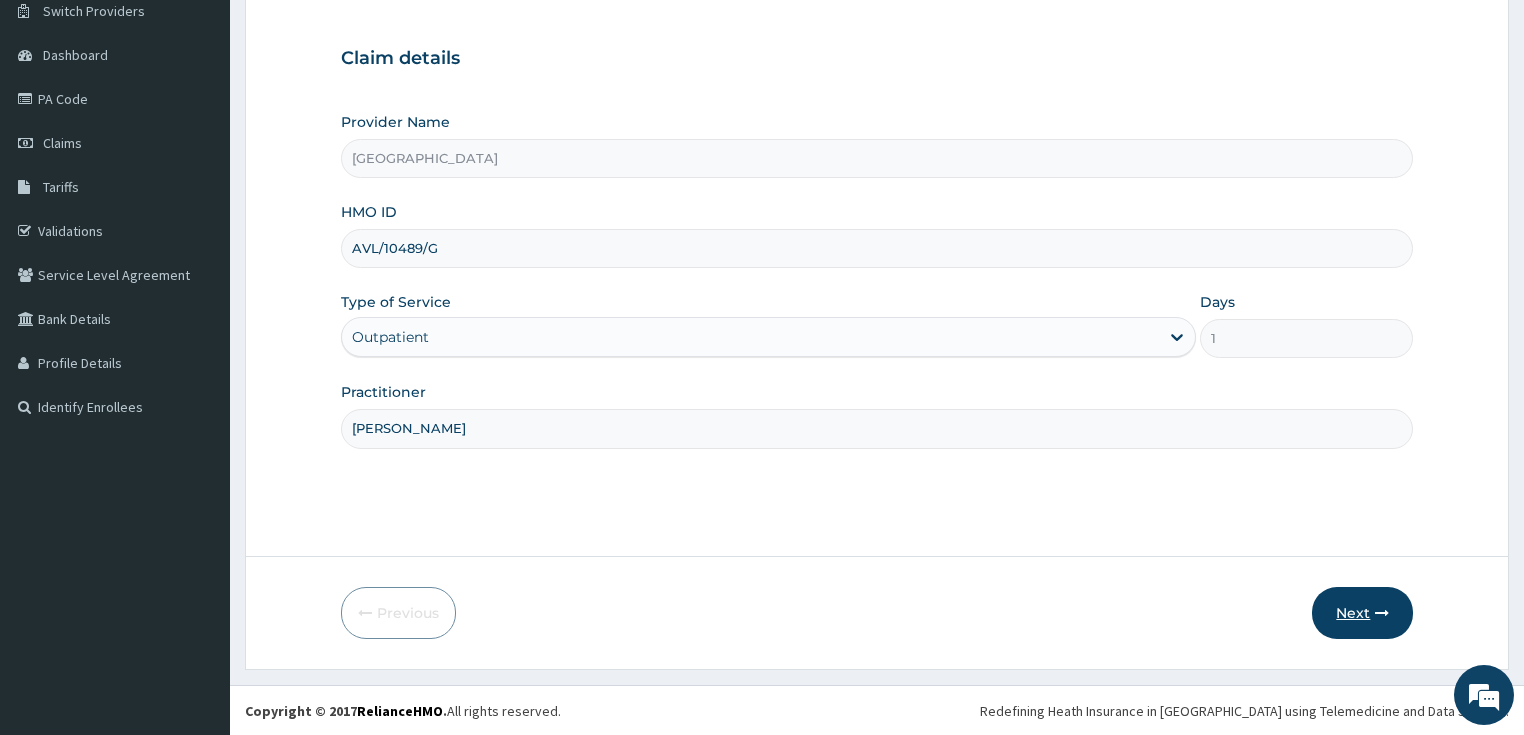 click on "Next" at bounding box center [1362, 613] 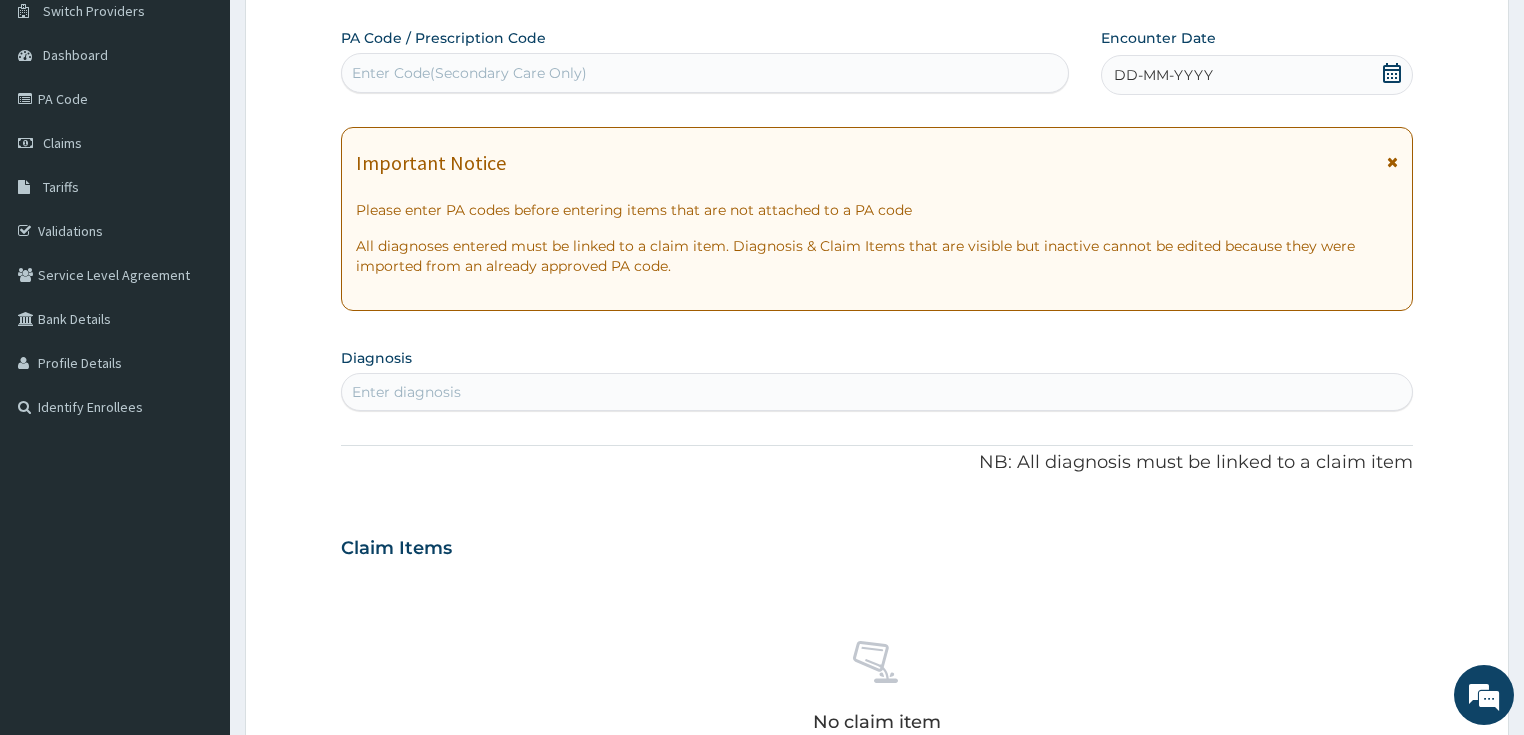 click on "Enter Code(Secondary Care Only)" at bounding box center (469, 73) 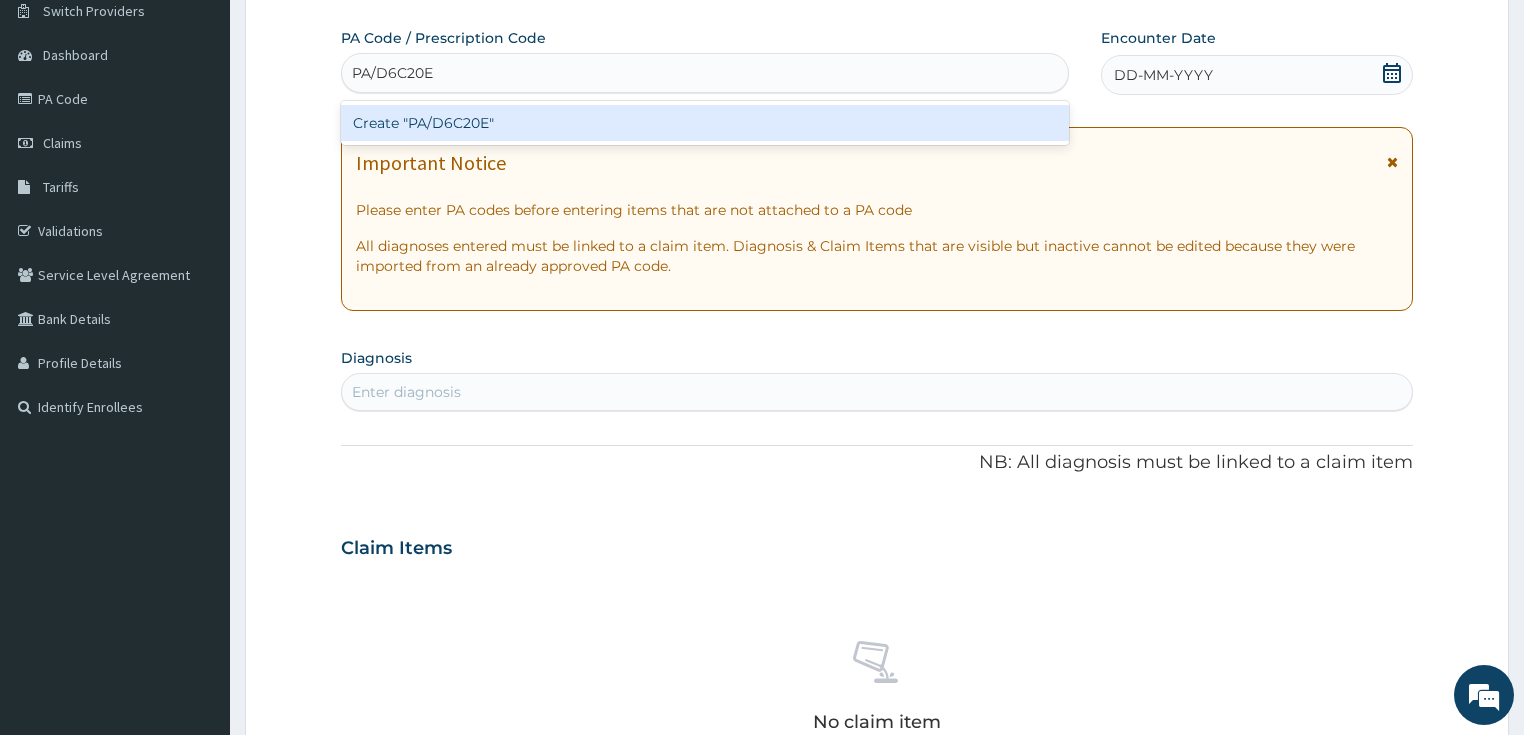 type on "PA/D6C20E" 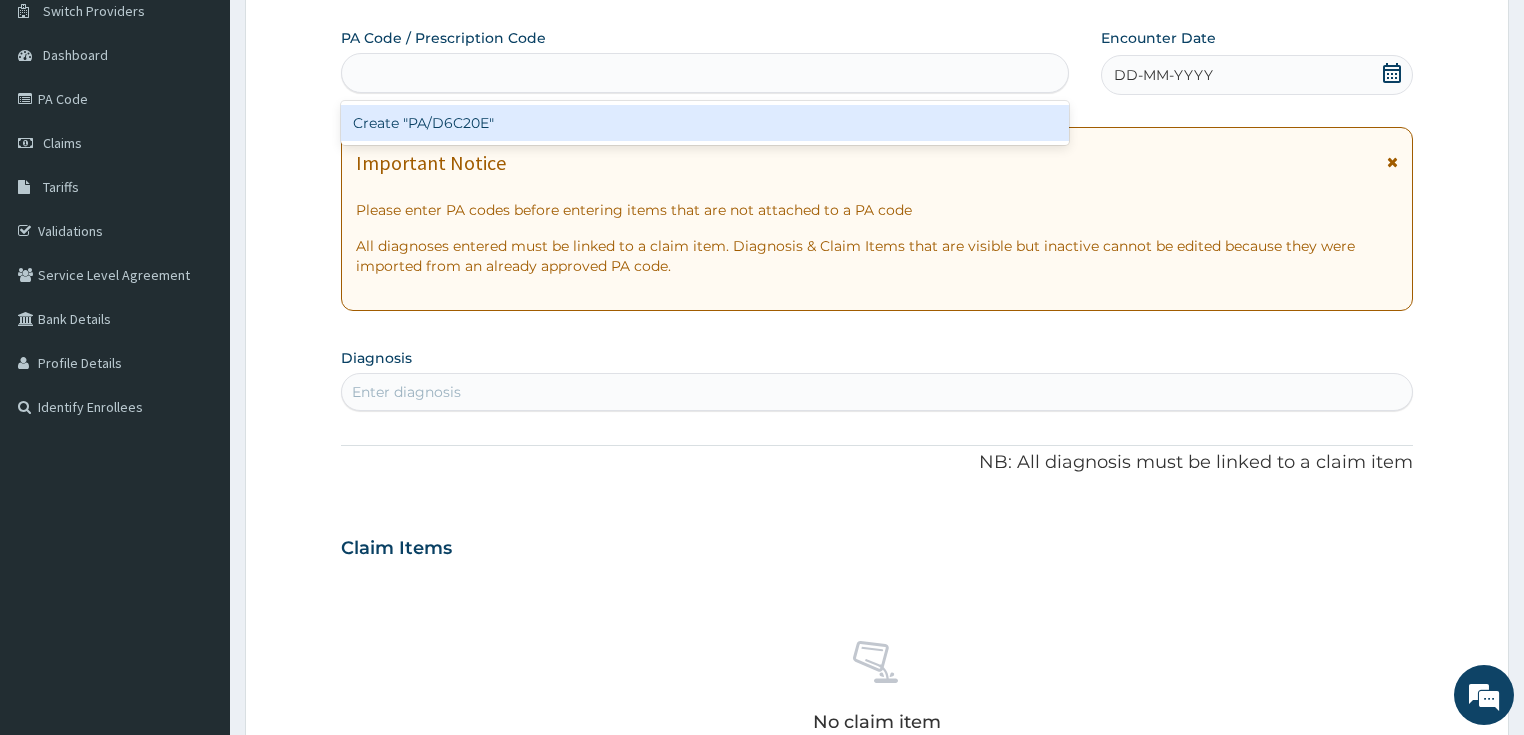 click on "PA Code / Prescription Code option Create "PA/D6C20E" focused, 1 of 1. 1 result available for search term PA/D6C20E. Use Up and Down to choose options, press Enter to select the currently focused option, press Escape to exit the menu, press Tab to select the option and exit the menu. PA/D6C20E Create "PA/D6C20E" Encounter Date DD-MM-YYYY Important Notice Please enter PA codes before entering items that are not attached to a PA code   All diagnoses entered must be linked to a claim item. Diagnosis & Claim Items that are visible but inactive cannot be edited because they were imported from an already approved PA code. Diagnosis Enter diagnosis NB: All diagnosis must be linked to a claim item Claim Items No claim item Types Select Type Item Select Item Pair Diagnosis Select Diagnosis Unit Price 0 Add Comment" at bounding box center [877, 545] 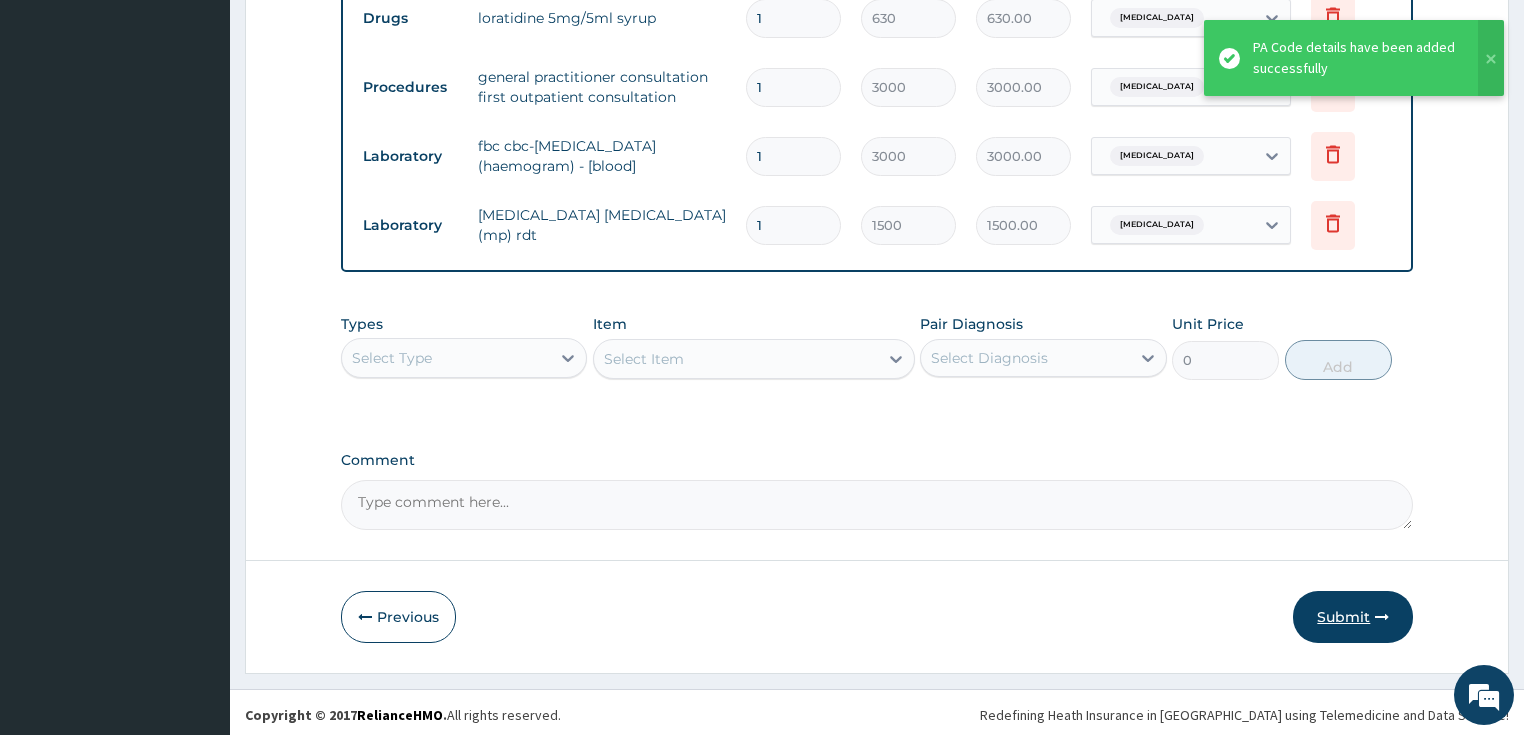 click on "Submit" at bounding box center [1353, 617] 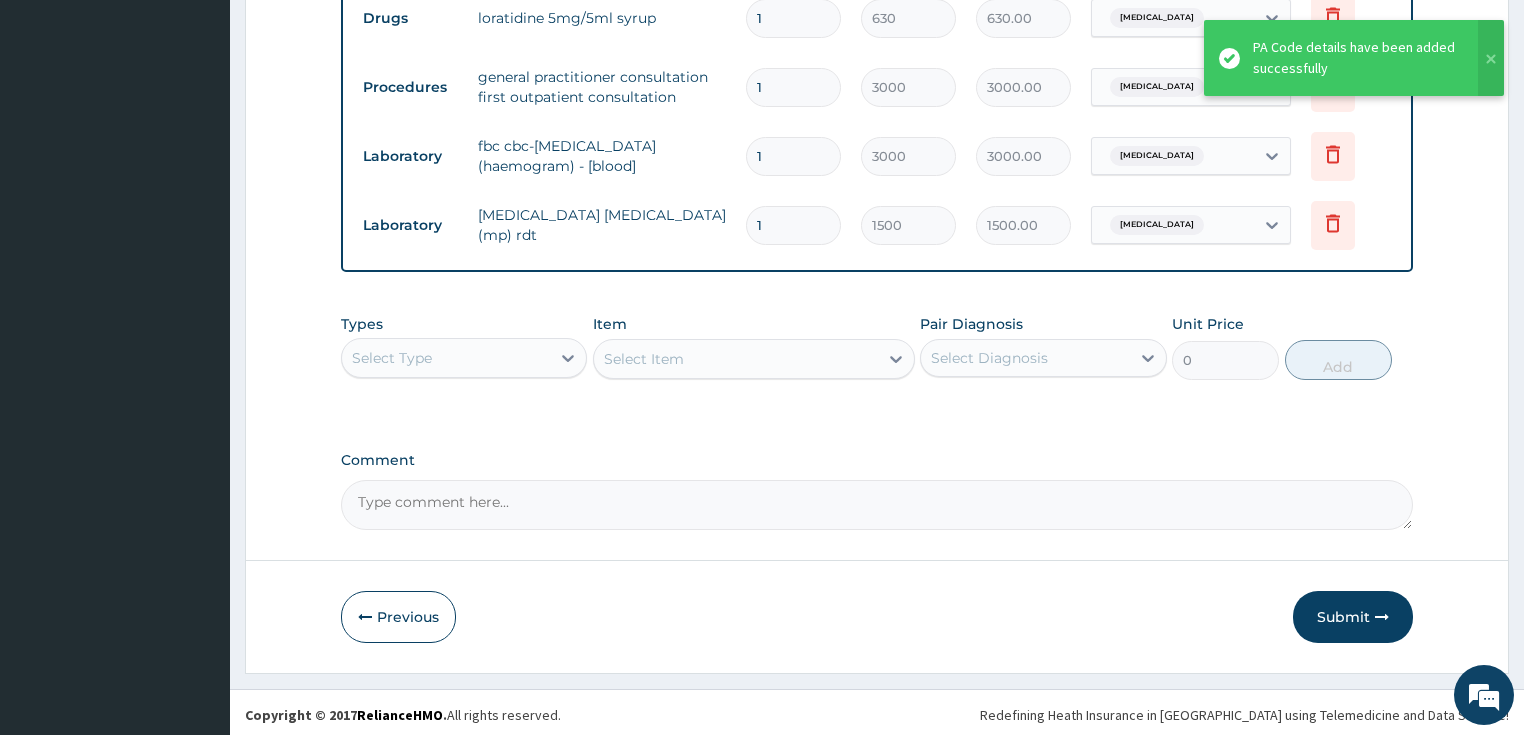 scroll, scrollTop: 61, scrollLeft: 0, axis: vertical 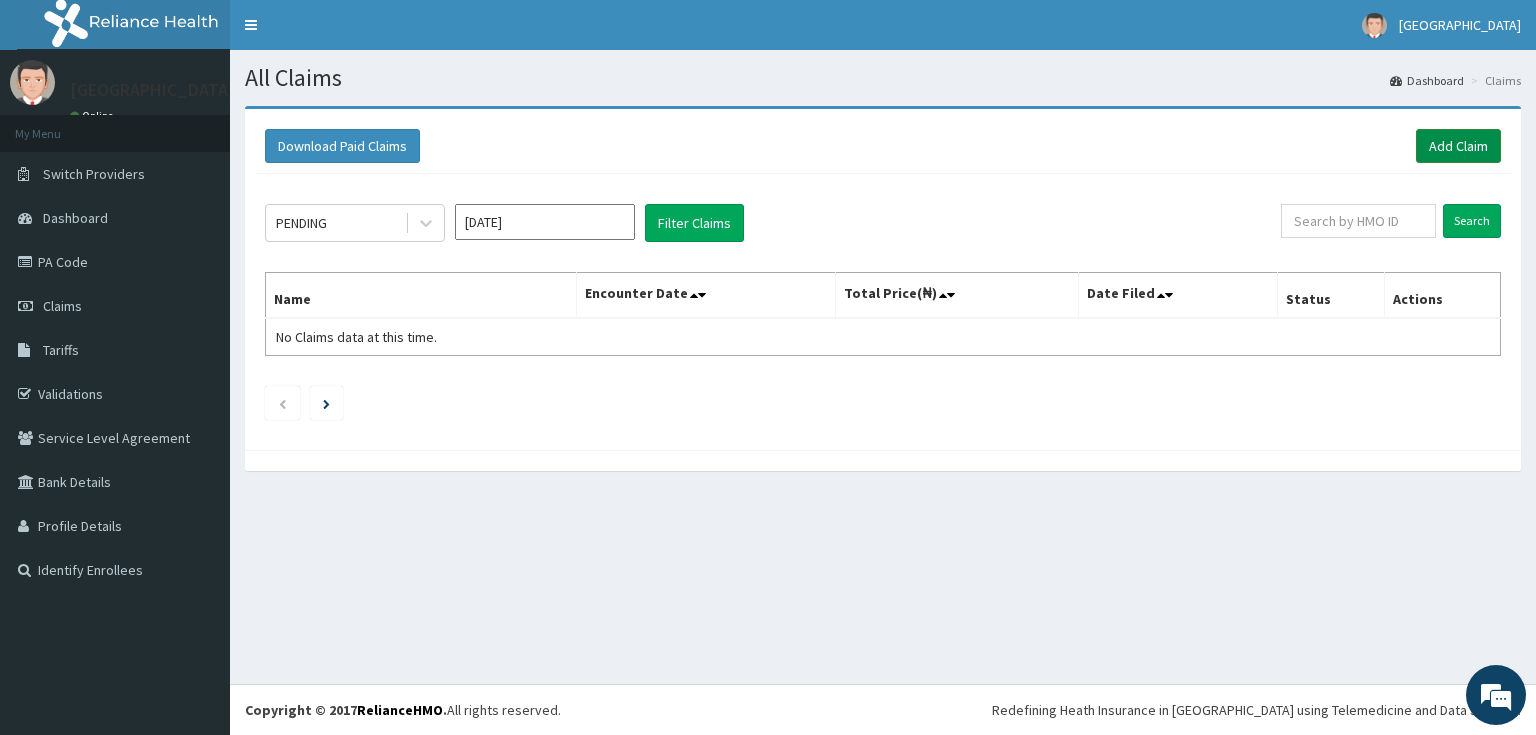 click on "Add Claim" at bounding box center (1458, 146) 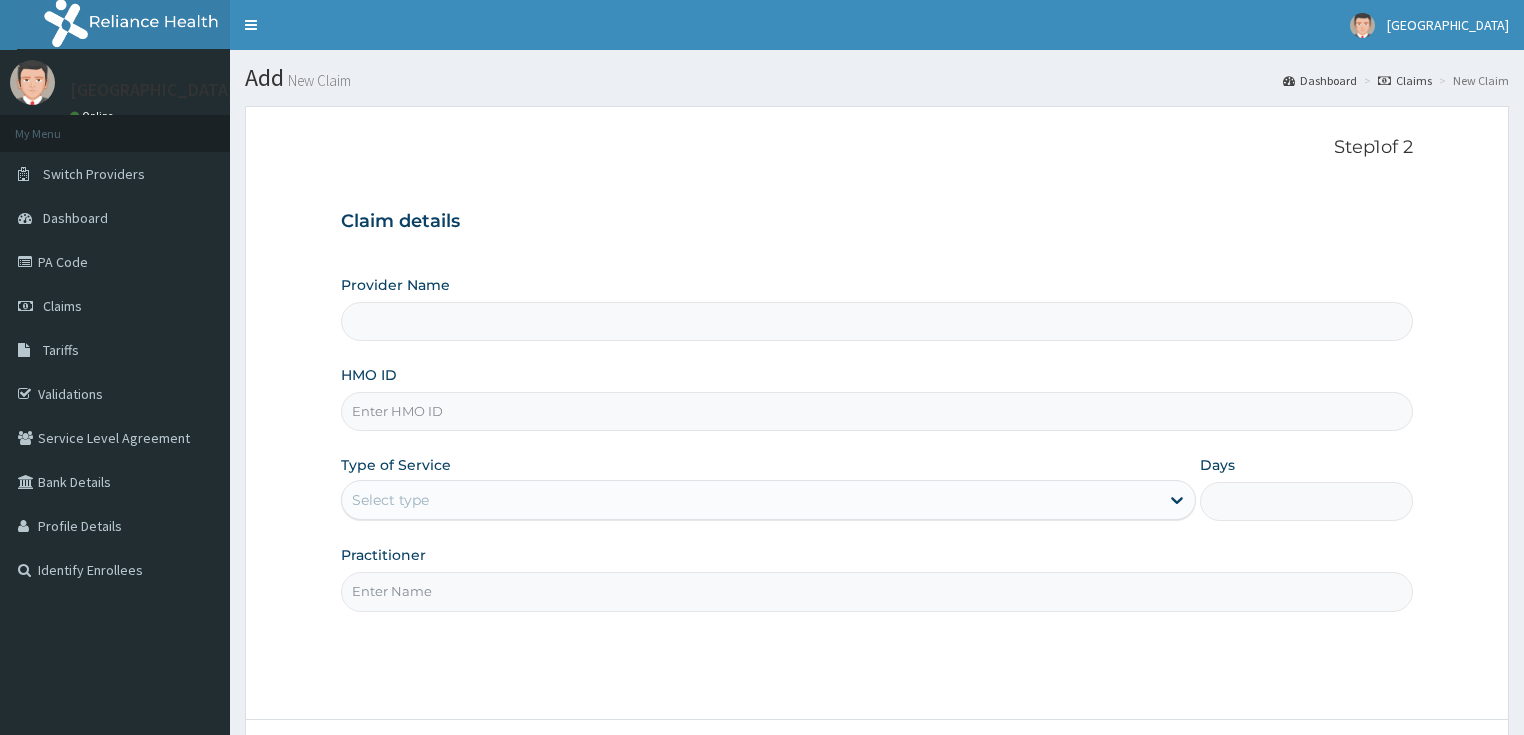 scroll, scrollTop: 0, scrollLeft: 0, axis: both 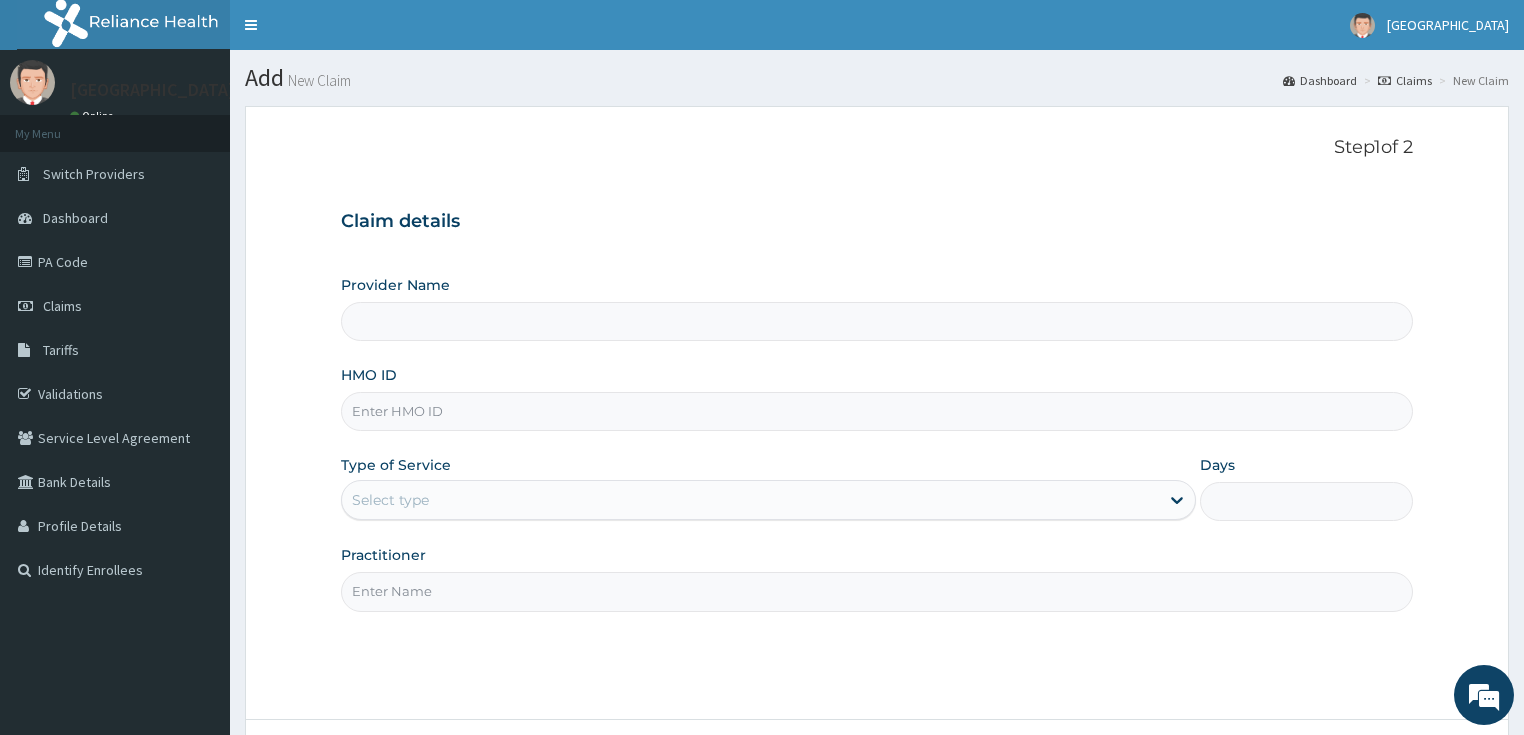 type on "[GEOGRAPHIC_DATA]" 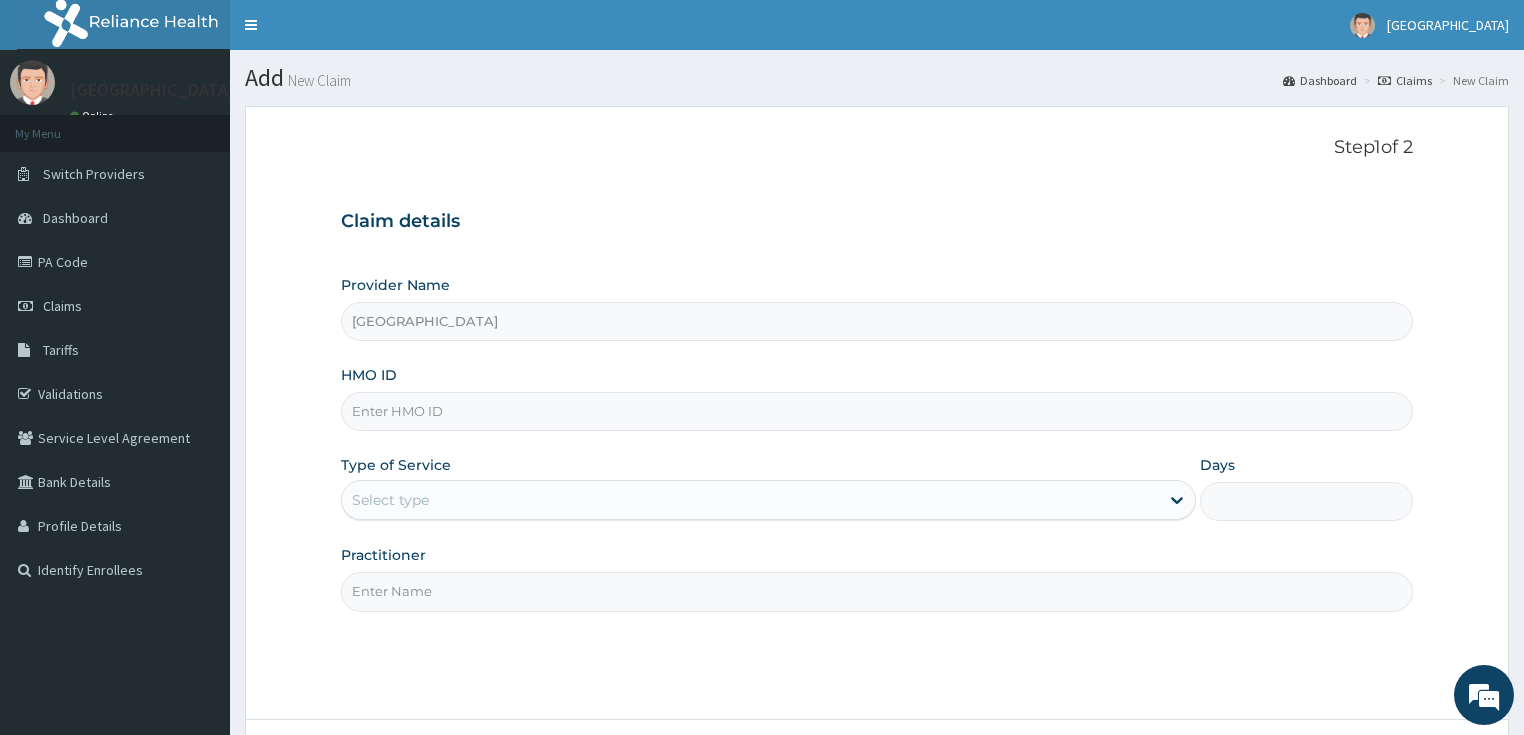 paste on "avl/10489/f" 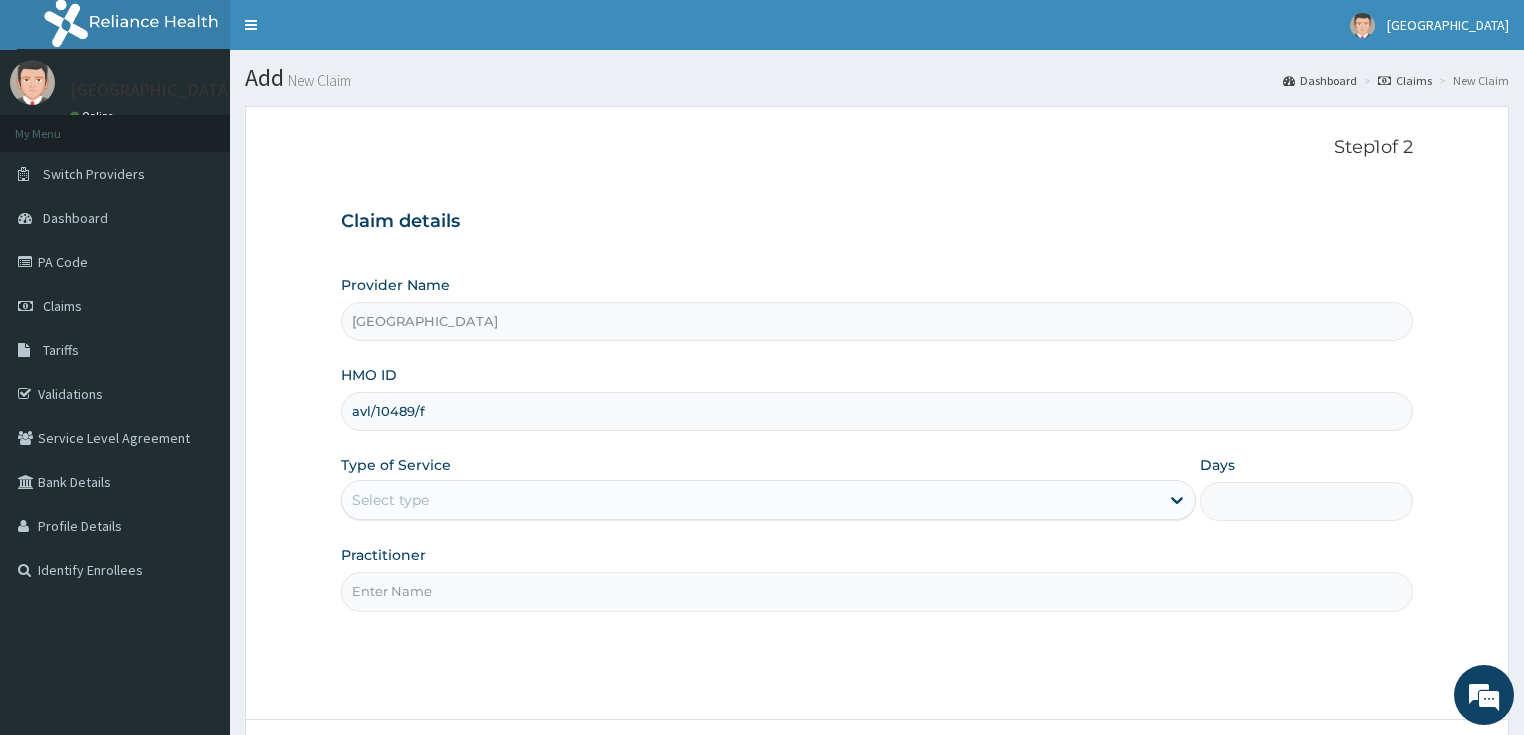 type on "avl/10489/f" 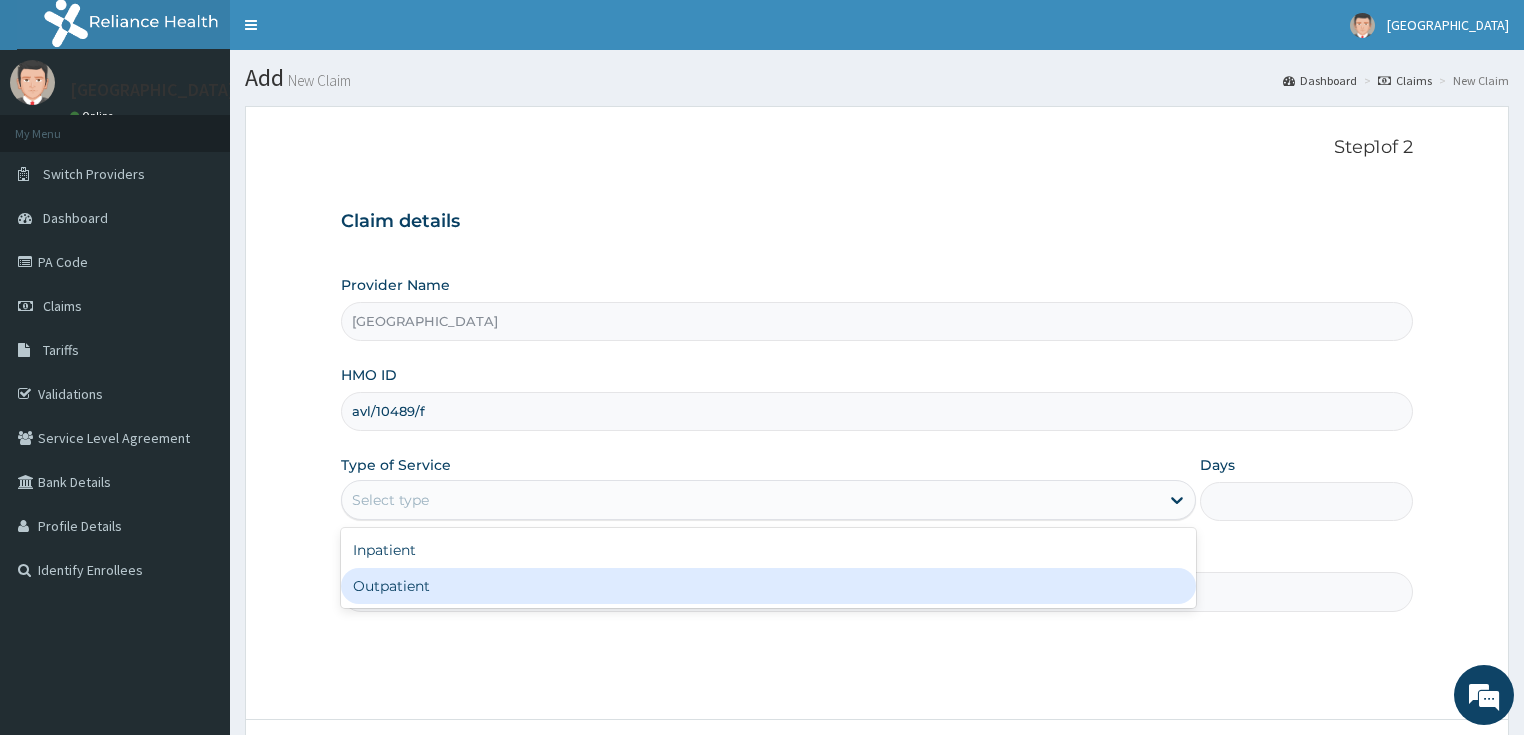 click on "Outpatient" at bounding box center [768, 586] 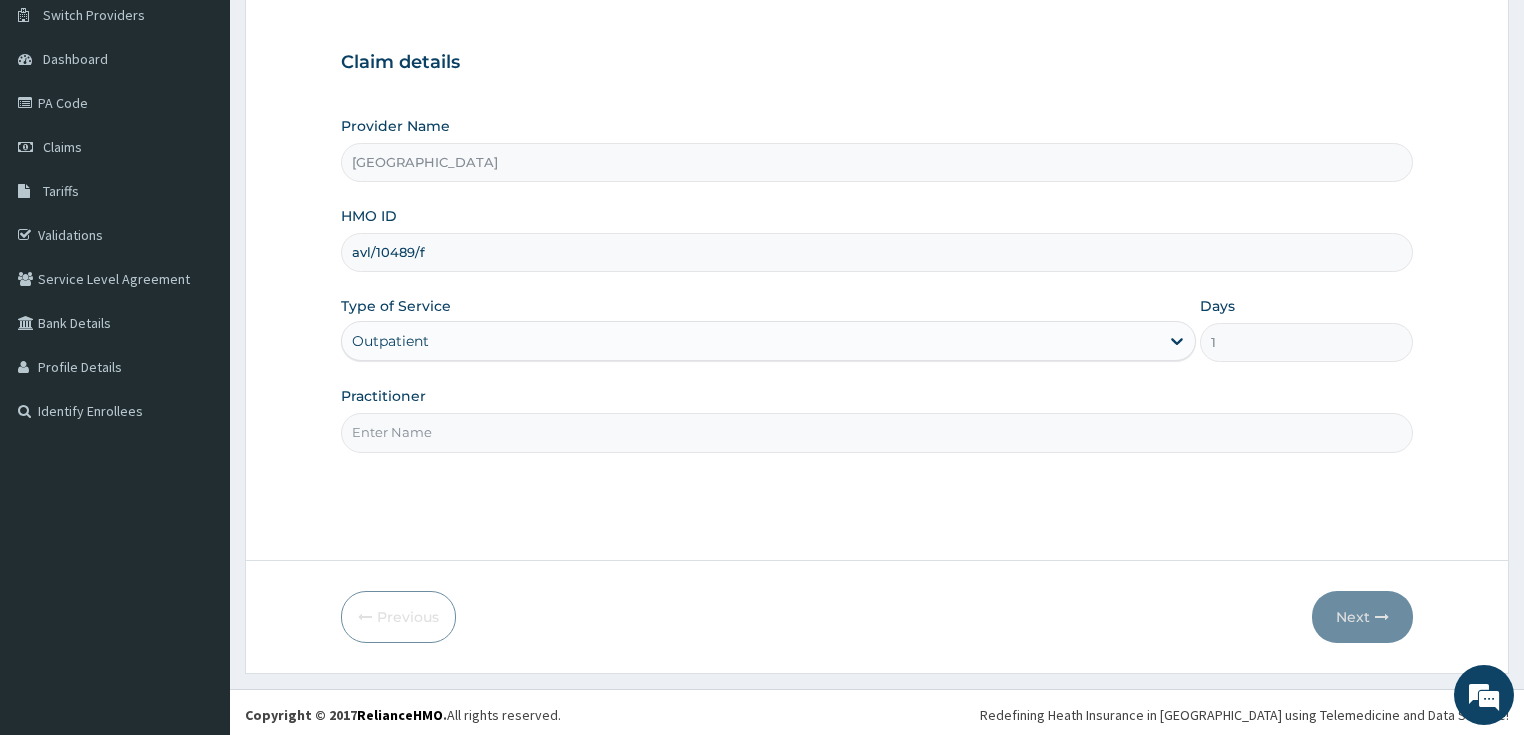 scroll, scrollTop: 163, scrollLeft: 0, axis: vertical 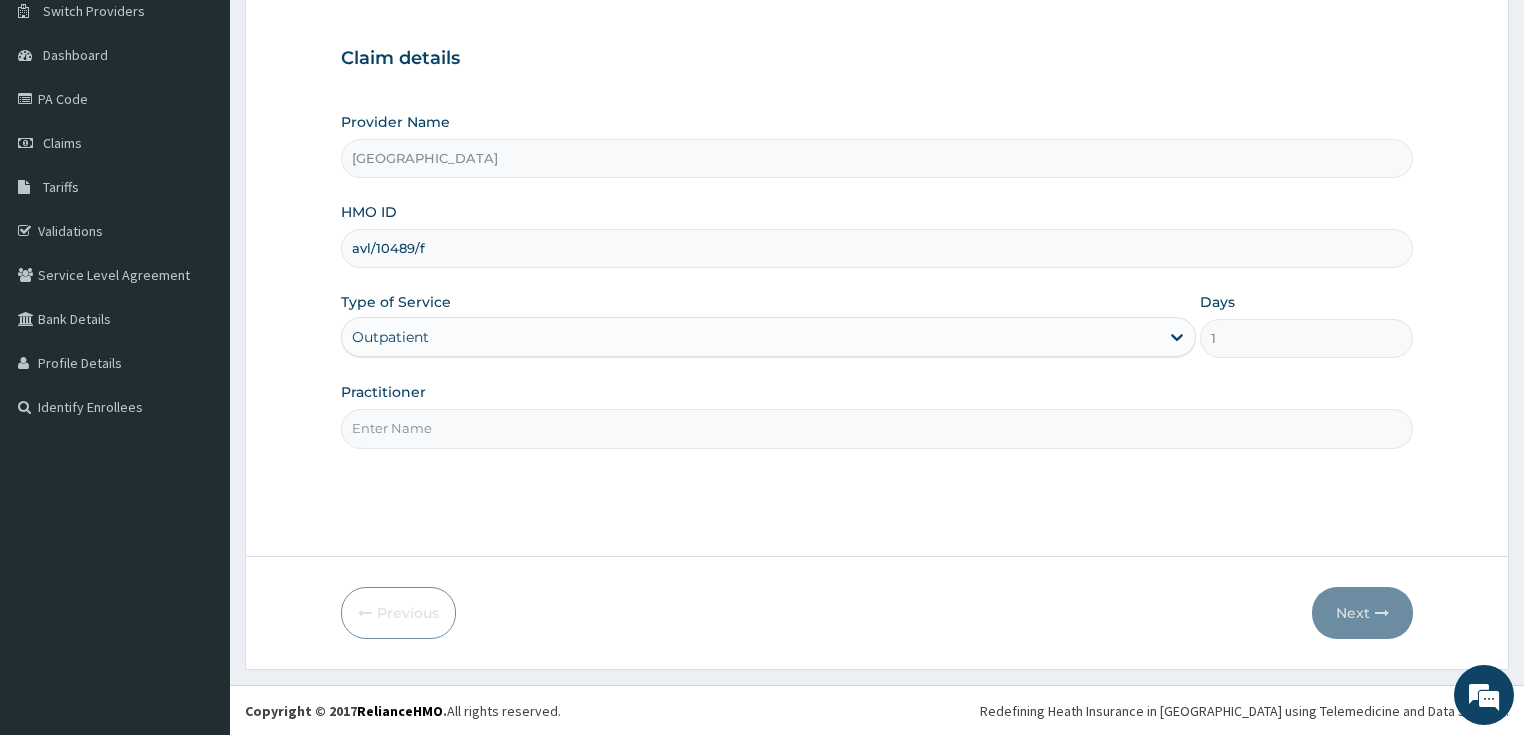 click on "Practitioner" at bounding box center (877, 428) 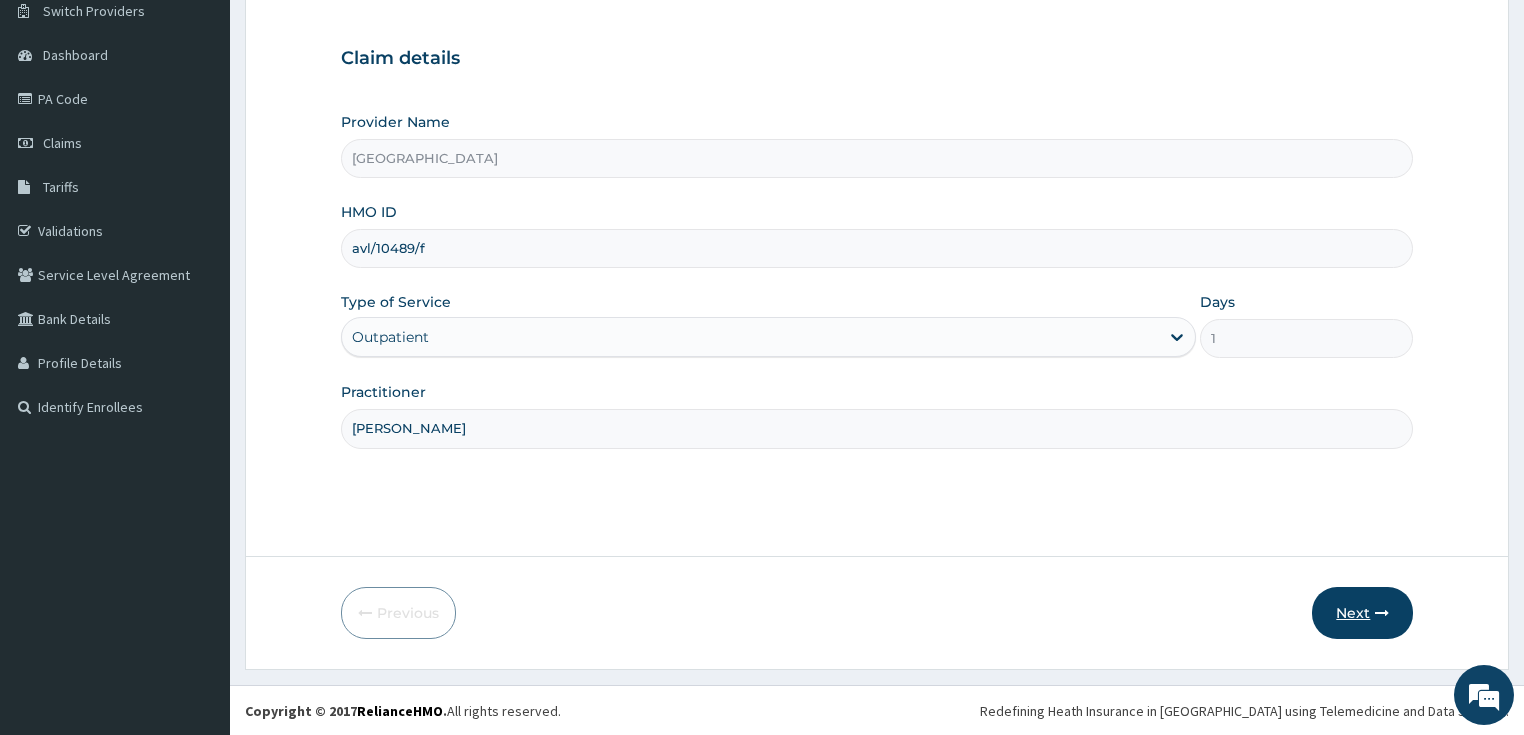 click on "Next" at bounding box center (1362, 613) 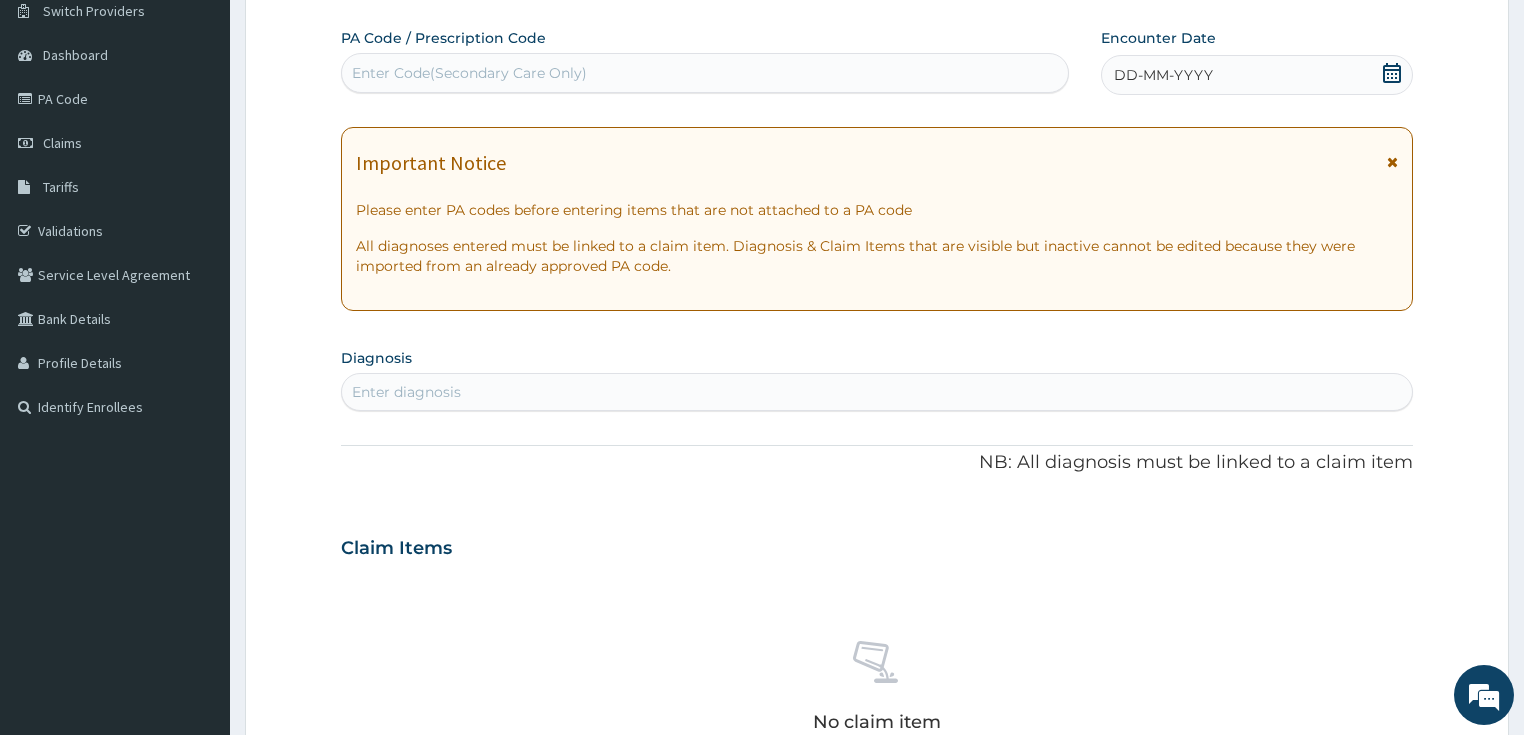 scroll, scrollTop: 0, scrollLeft: 0, axis: both 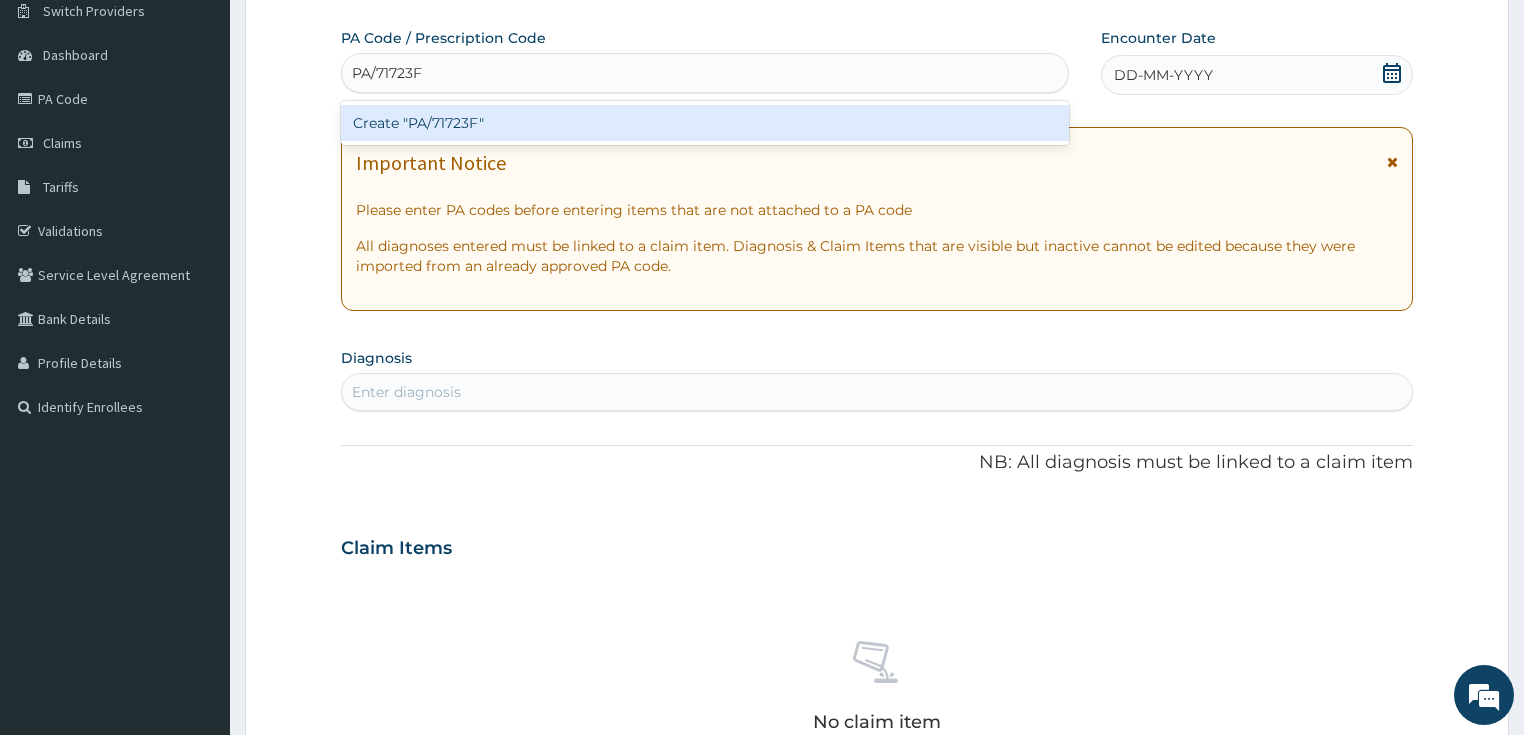 click on "Create "PA/71723F"" at bounding box center (705, 123) 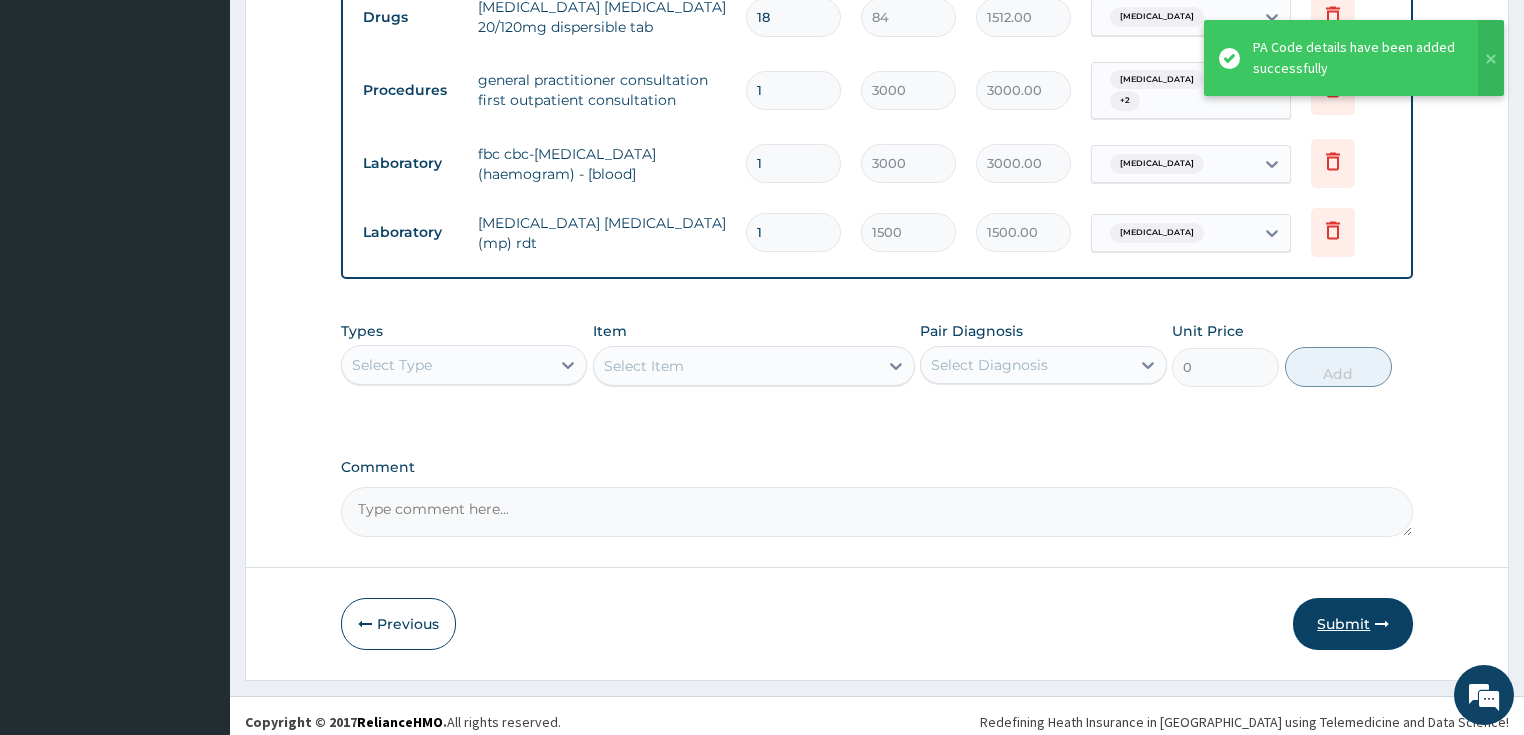 click on "Submit" at bounding box center [1353, 624] 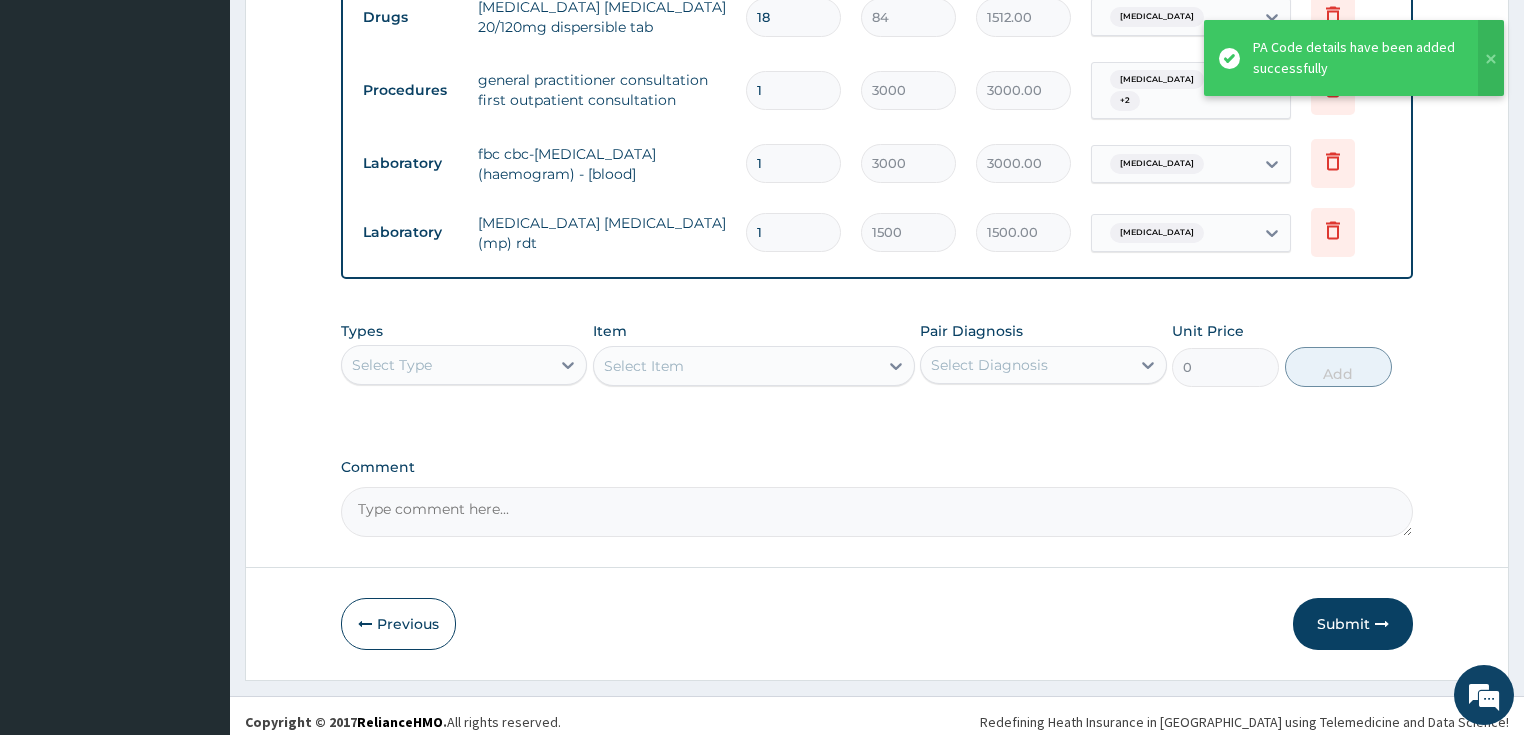 scroll, scrollTop: 61, scrollLeft: 0, axis: vertical 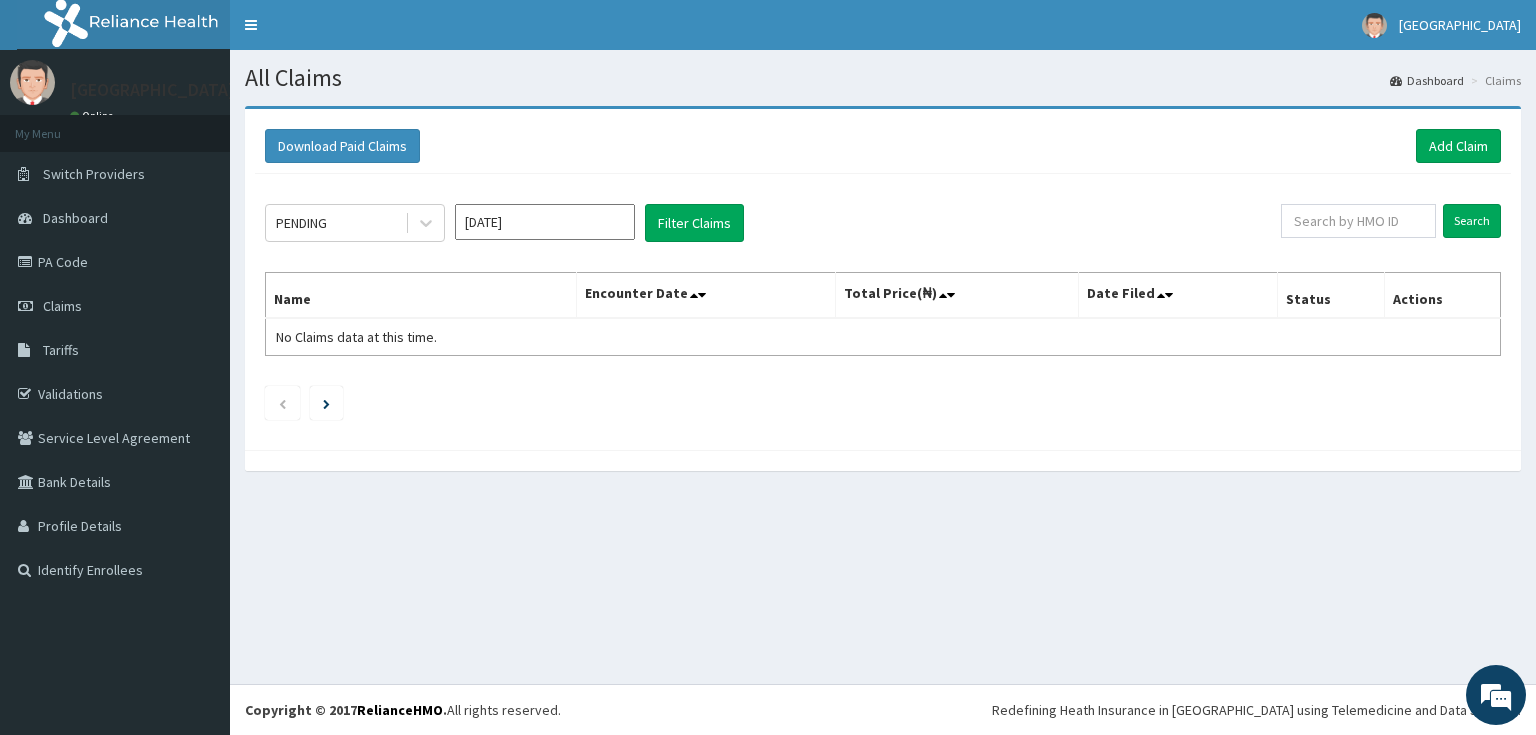 click on "PENDING [DATE] Filter Claims Search Name Encounter Date Total Price(₦) Date Filed Status Actions No Claims data at this time." 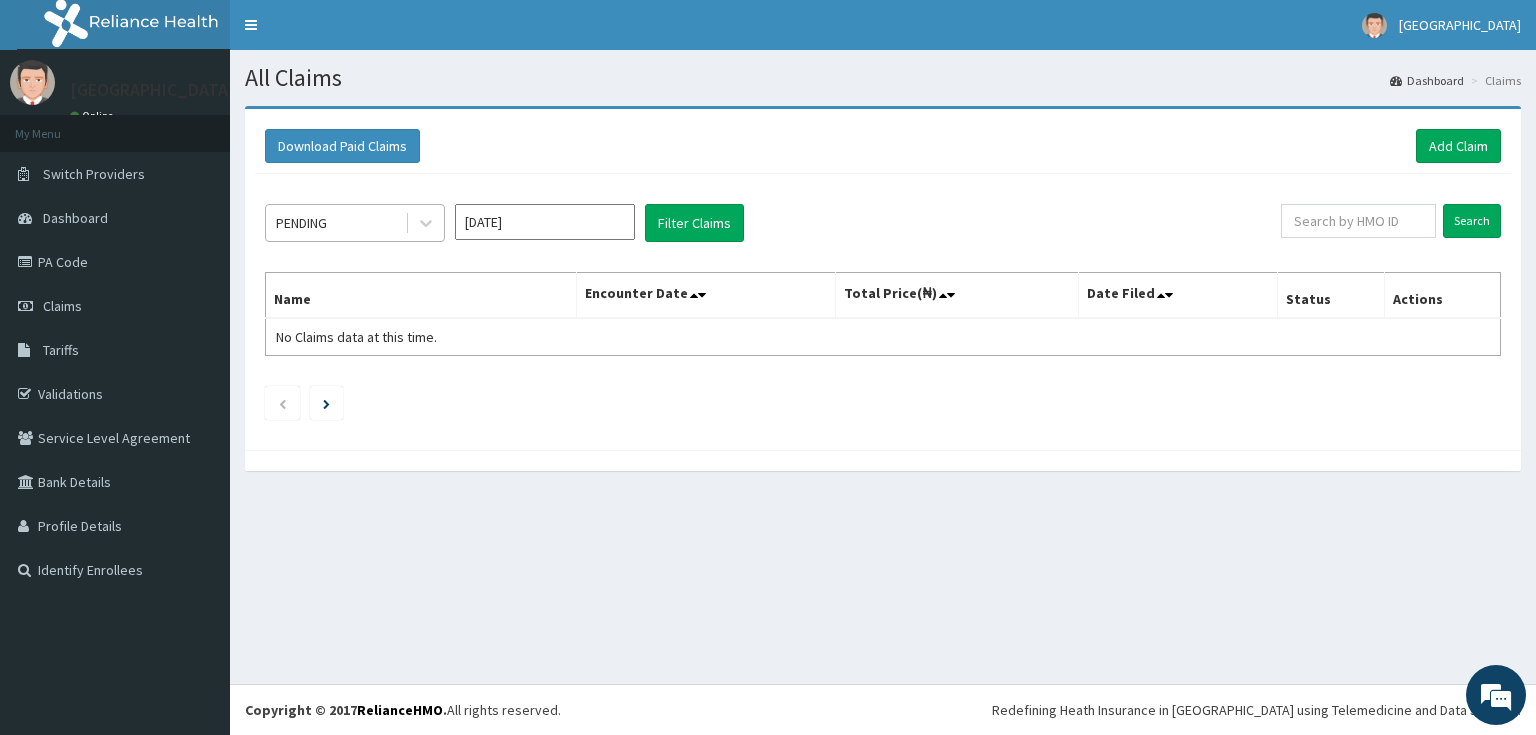 click on "PENDING" at bounding box center [335, 223] 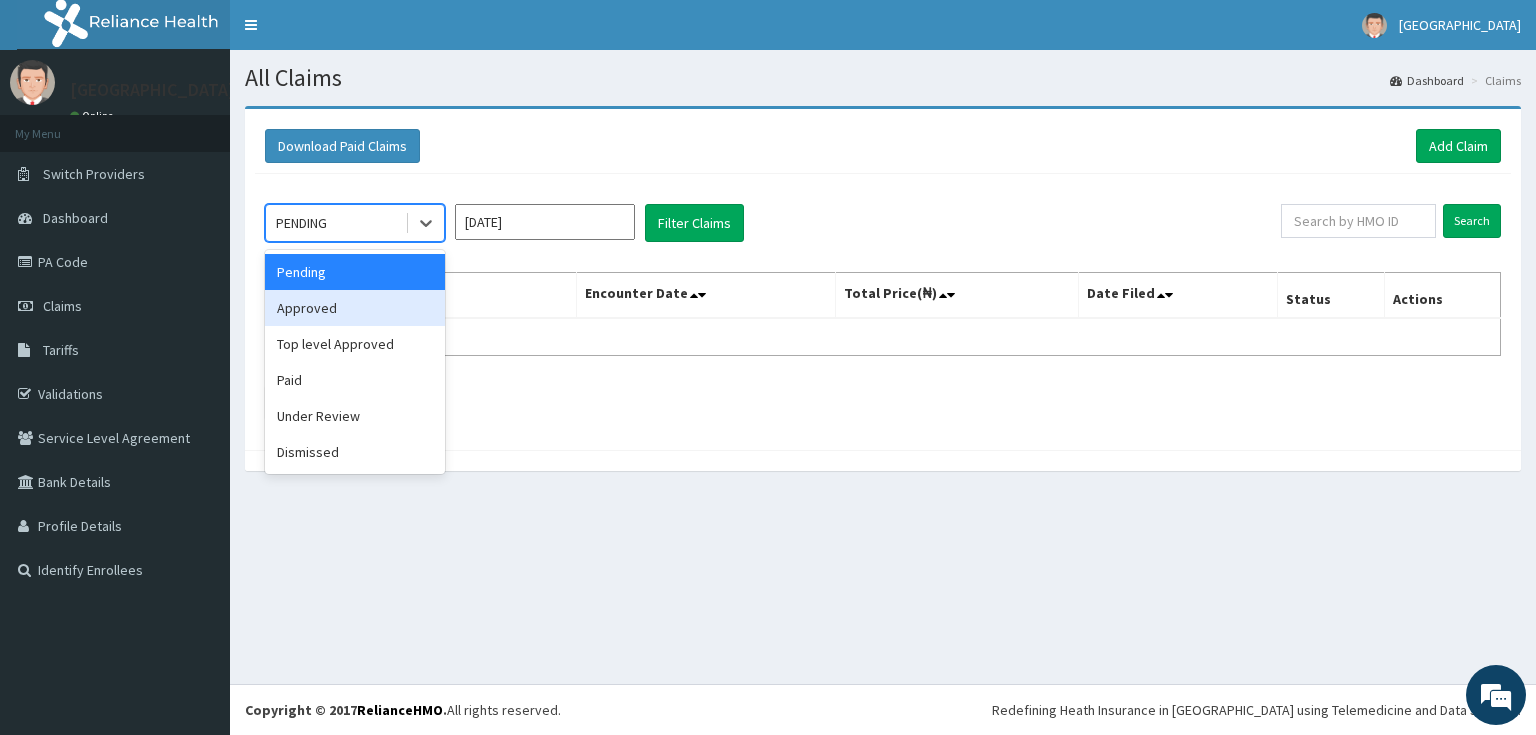click on "Approved" at bounding box center (355, 308) 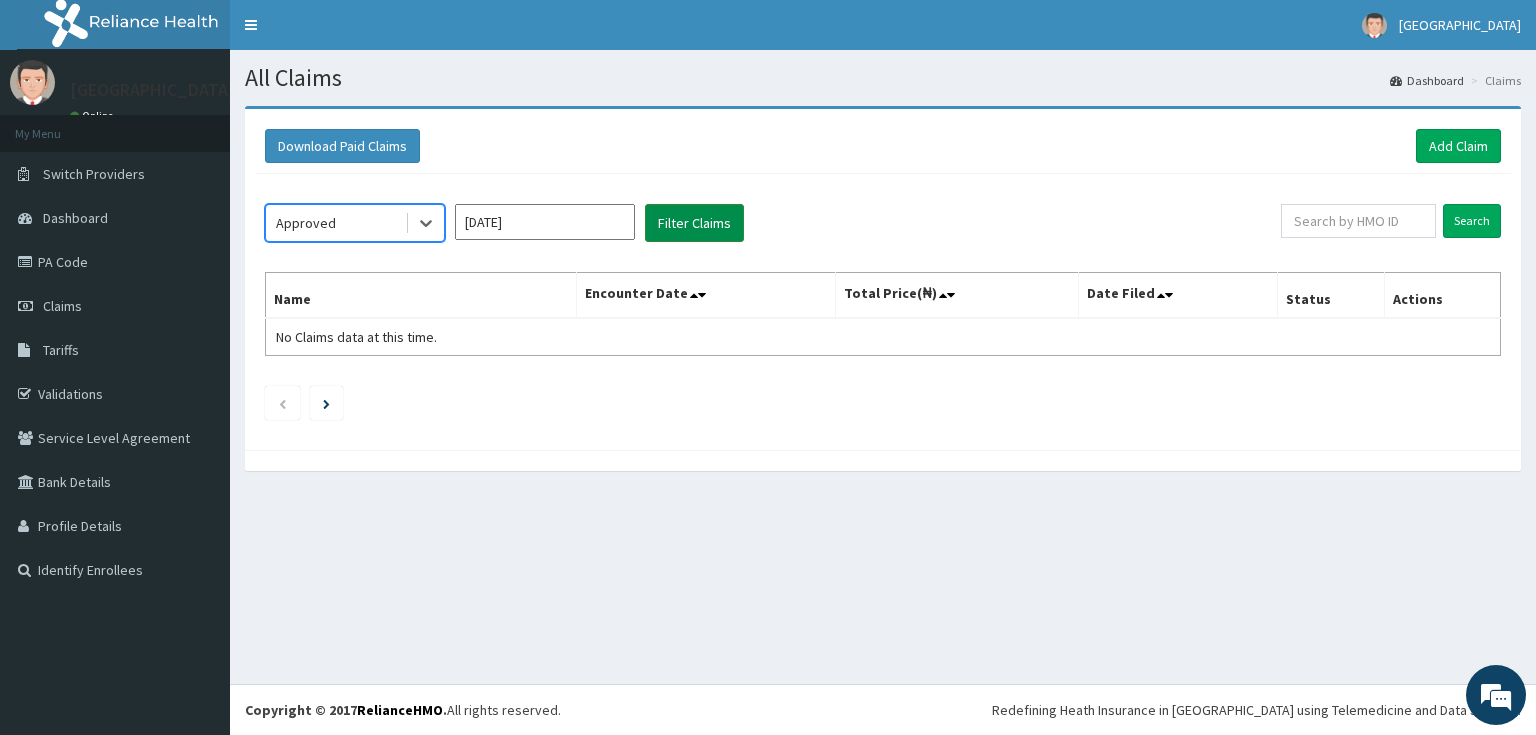 click on "Filter Claims" at bounding box center (694, 223) 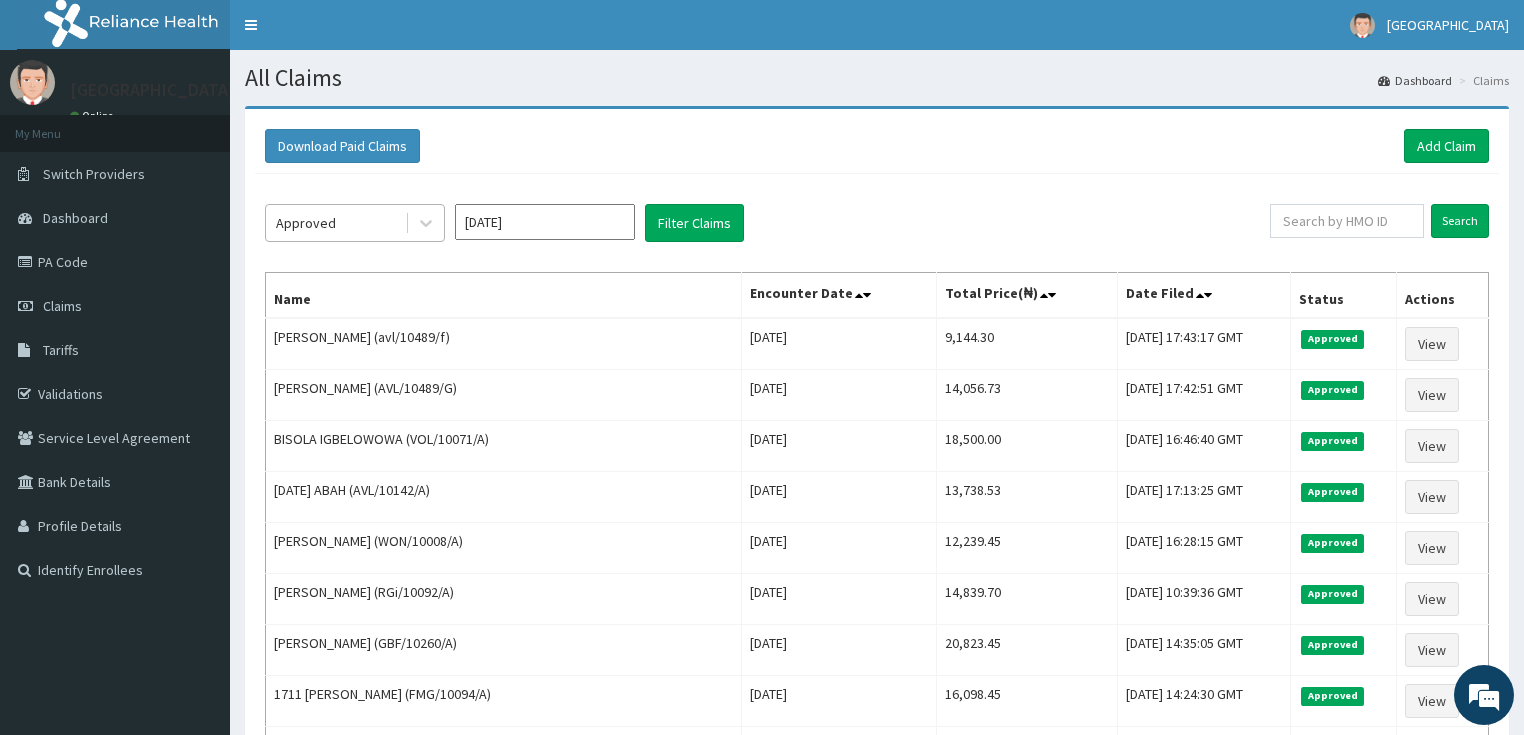 click on "Approved" at bounding box center [306, 223] 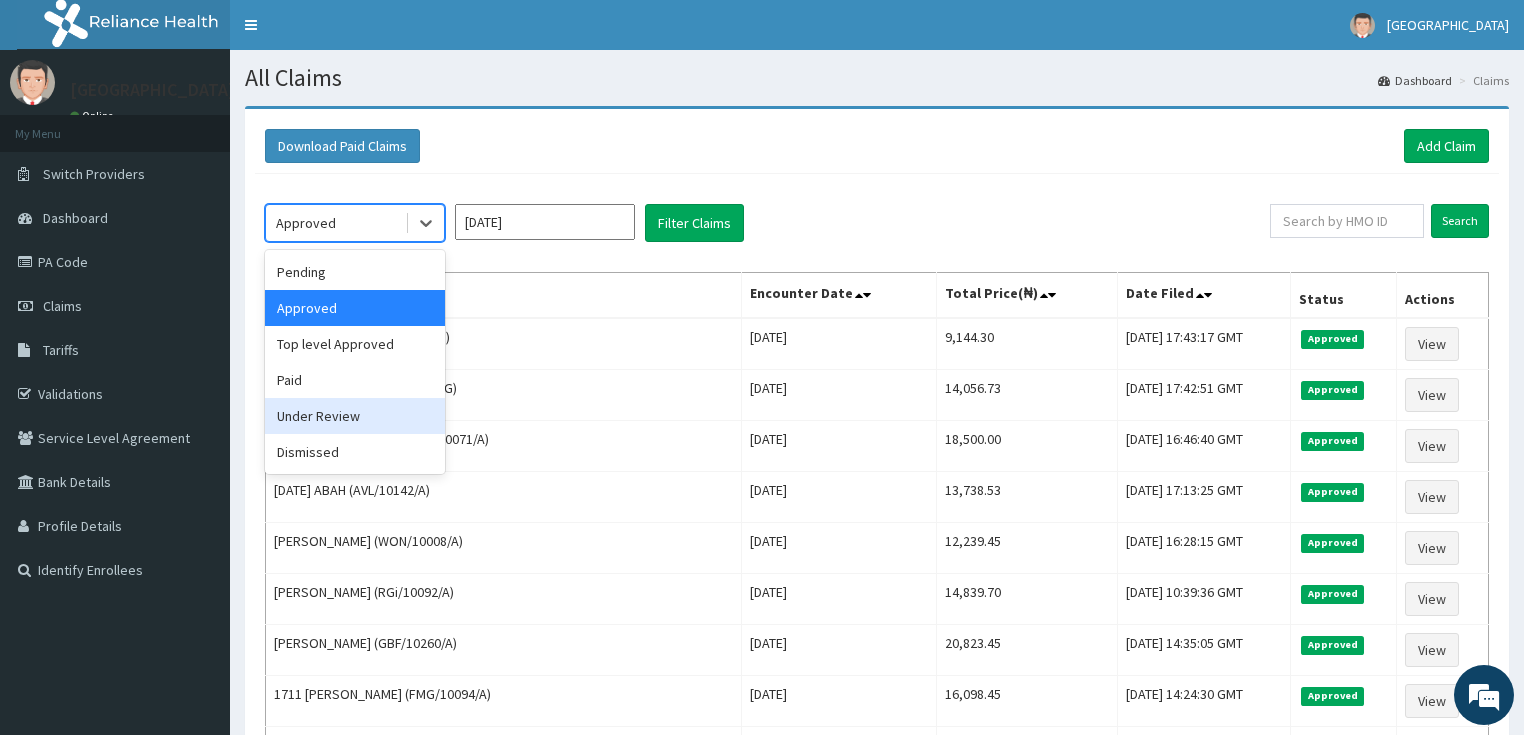 click on "Under Review" at bounding box center [355, 416] 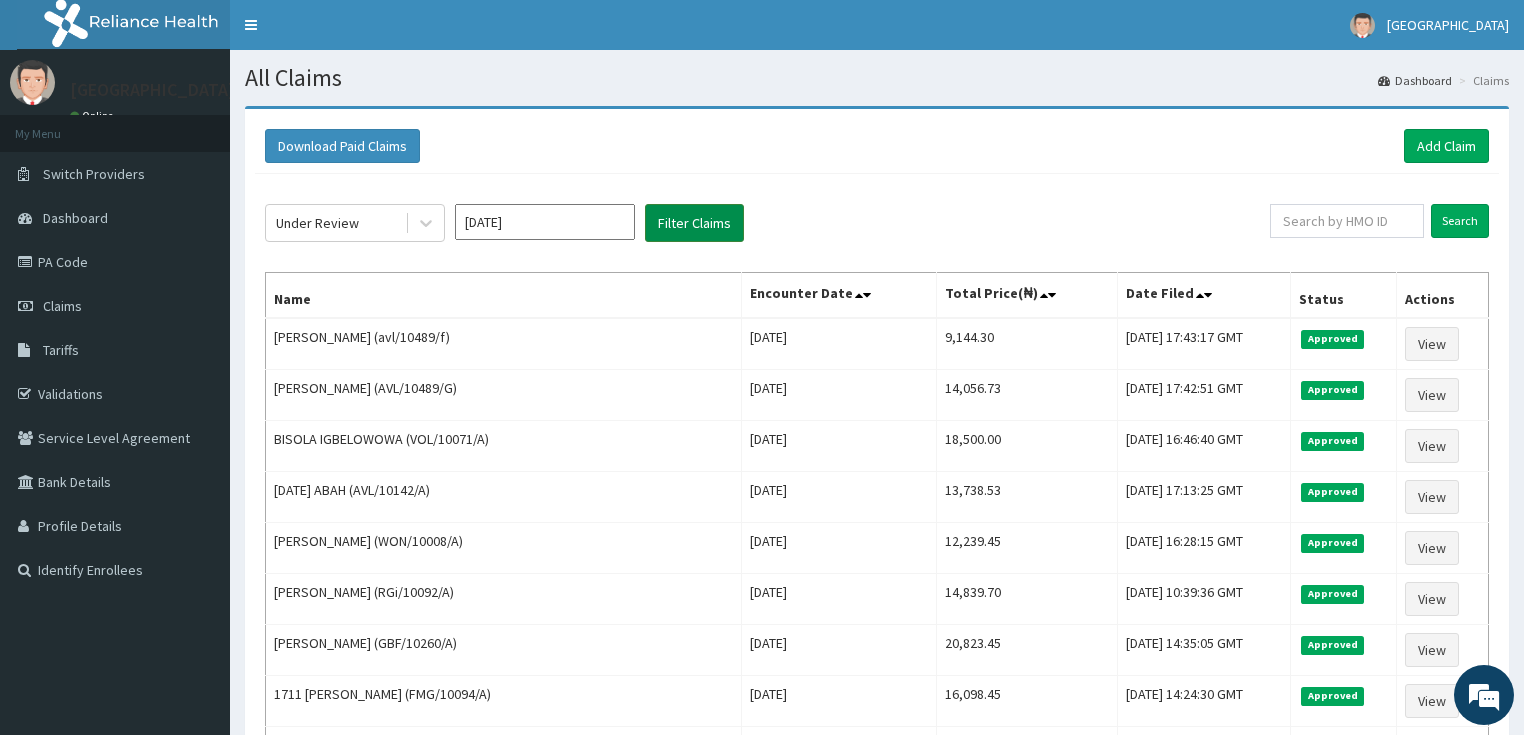 click on "Filter Claims" at bounding box center [694, 223] 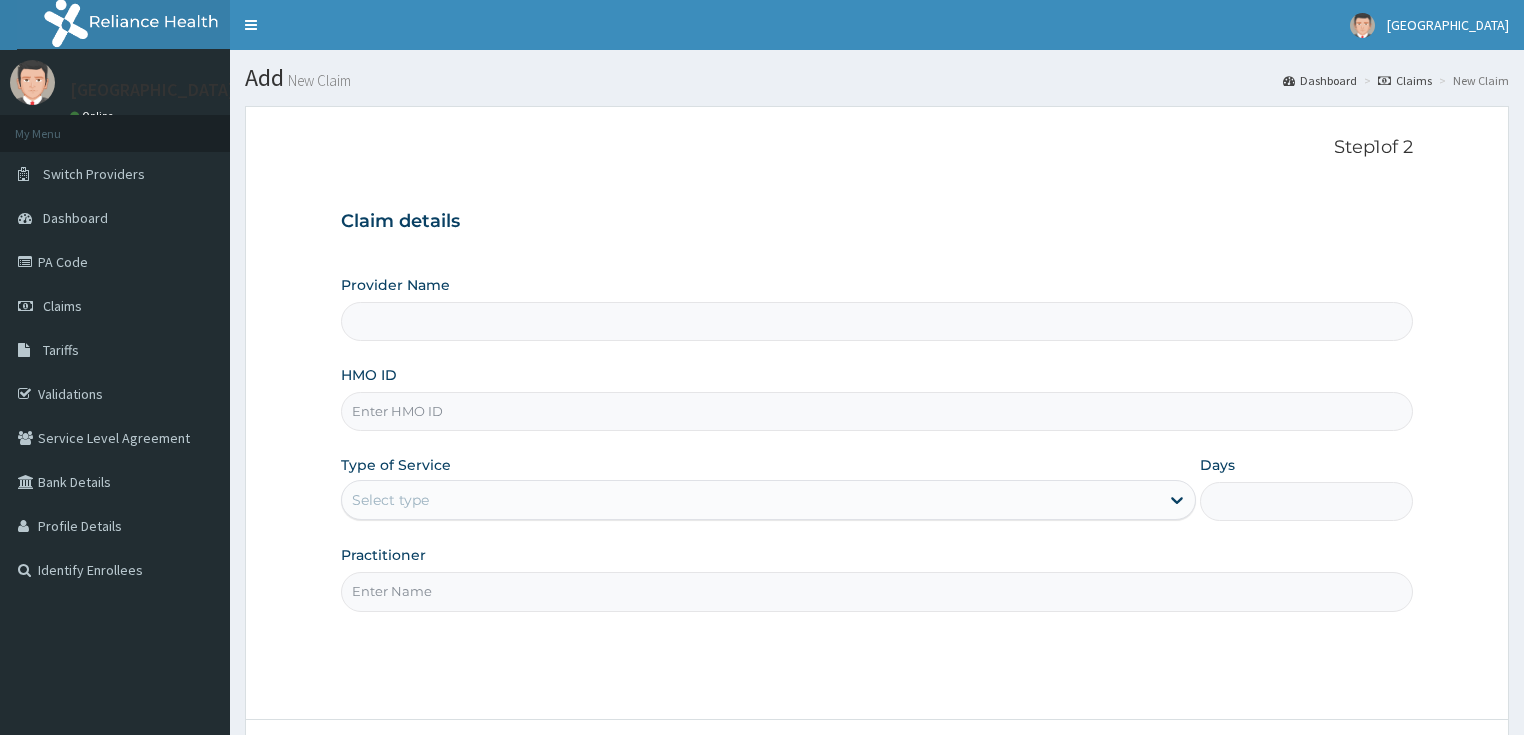 scroll, scrollTop: 0, scrollLeft: 0, axis: both 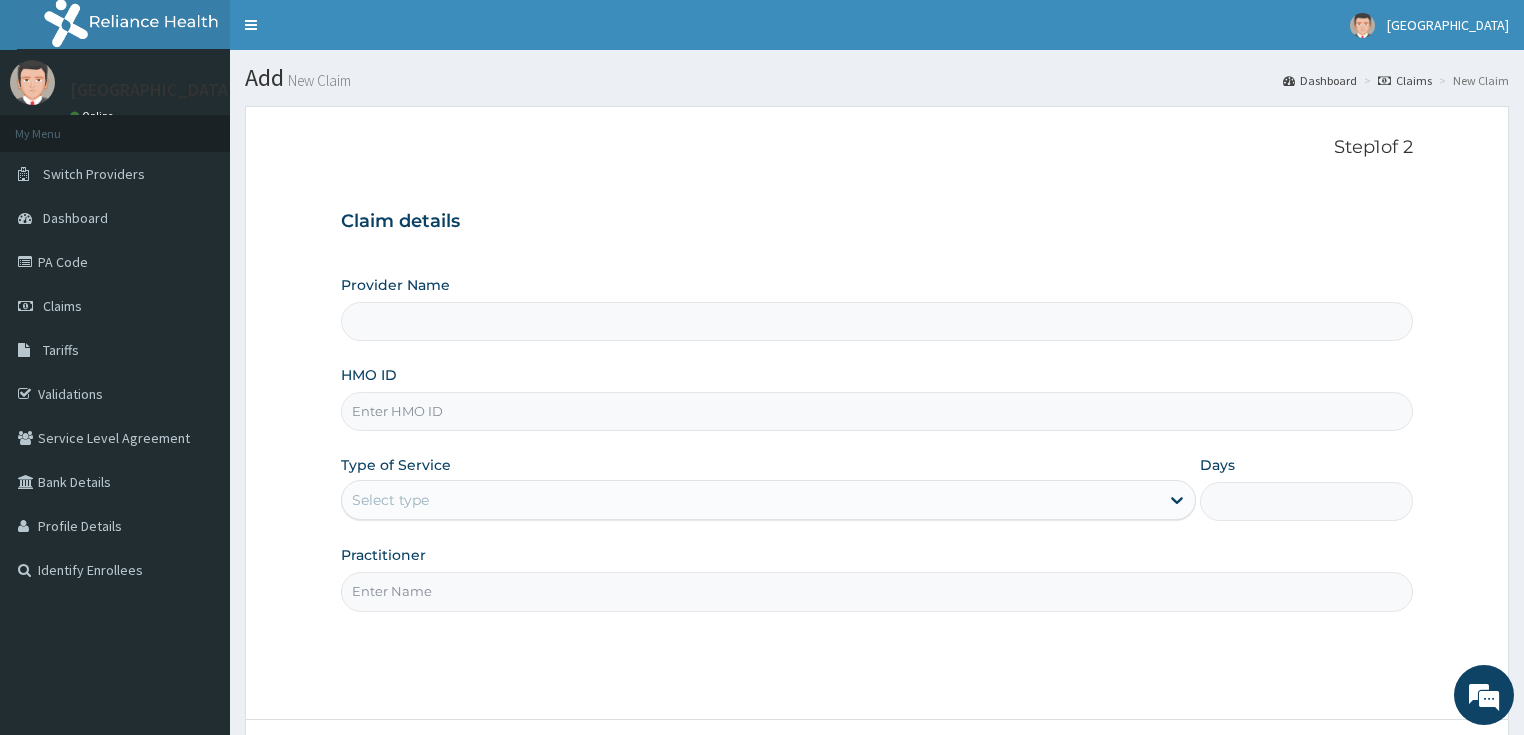 paste on "AAE/10012/A" 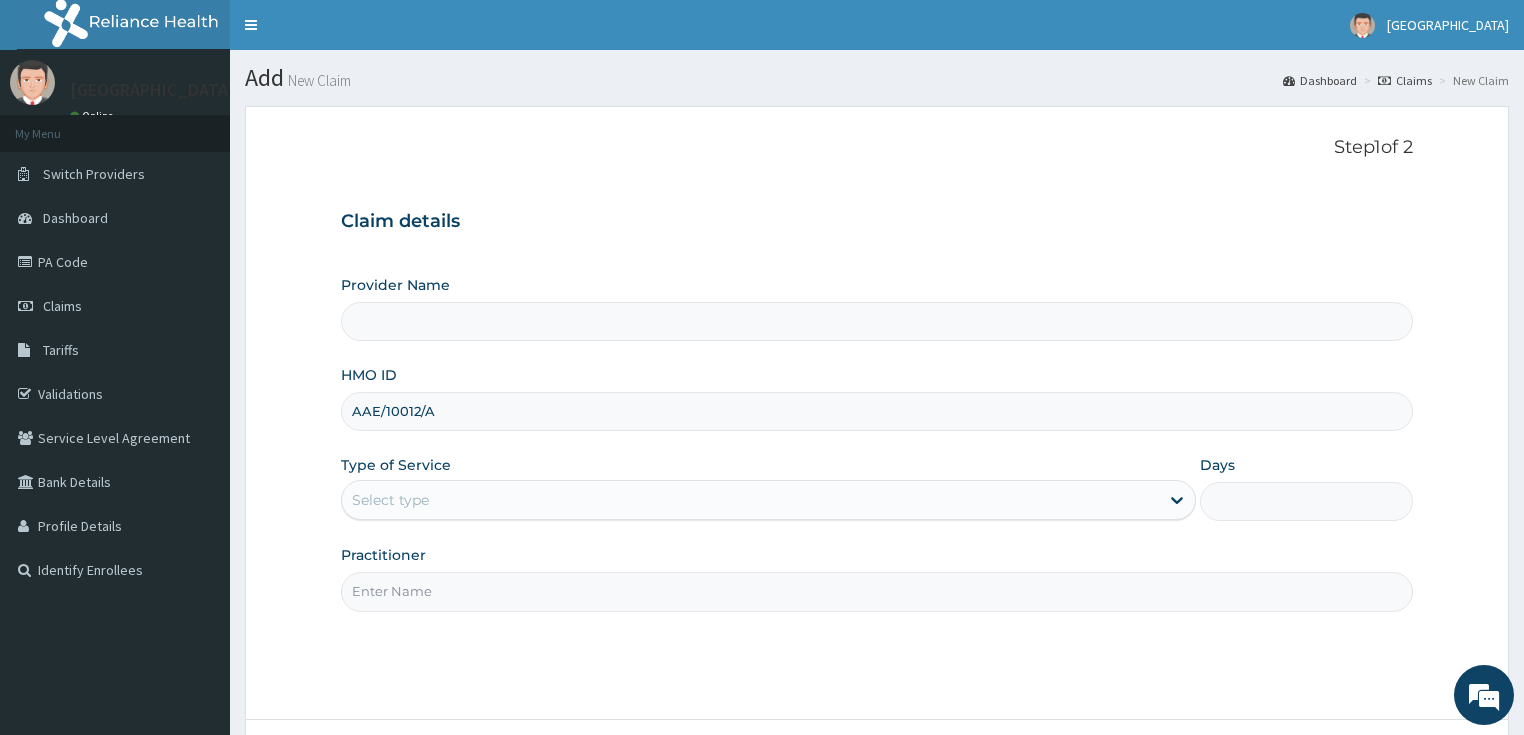 type on "[GEOGRAPHIC_DATA]" 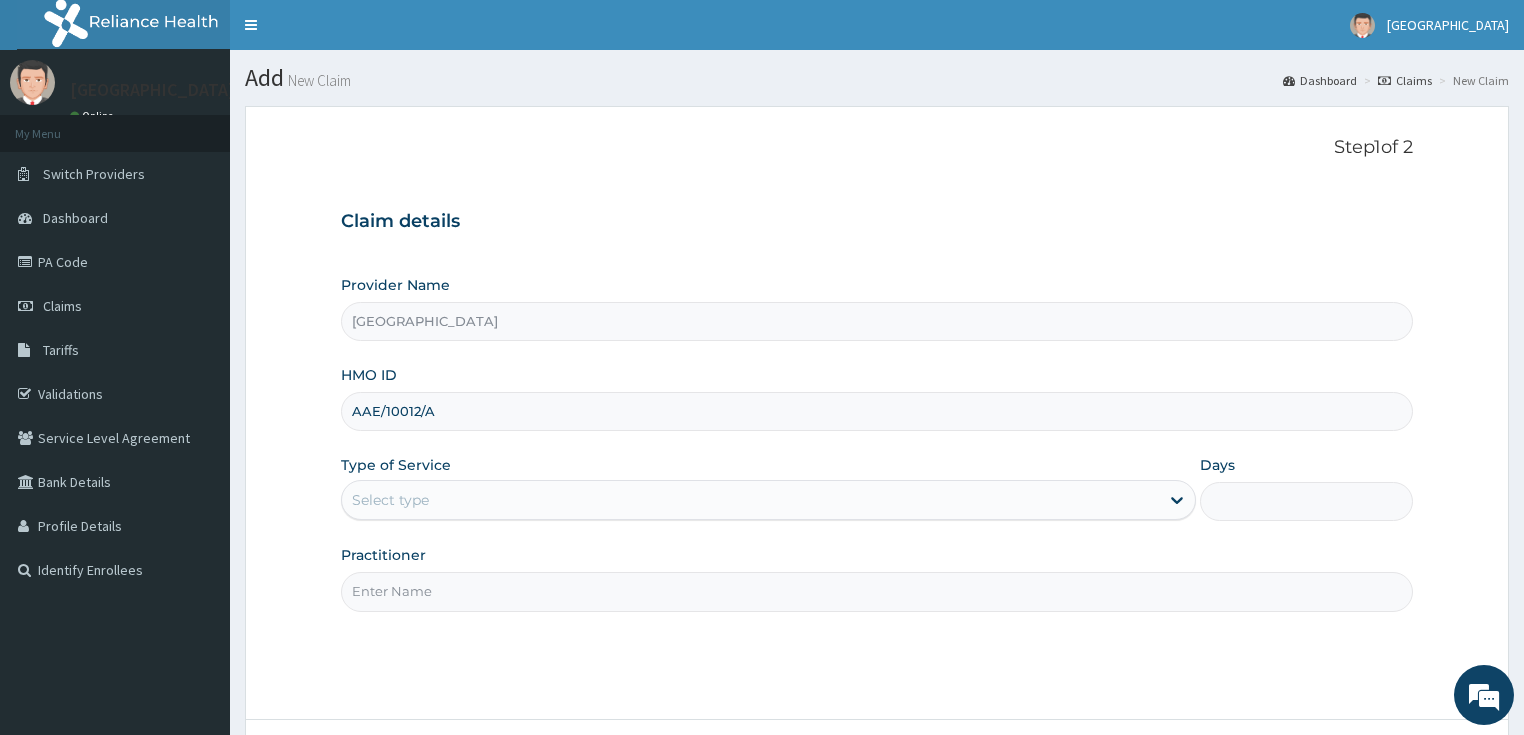 type on "AAE/10012/A" 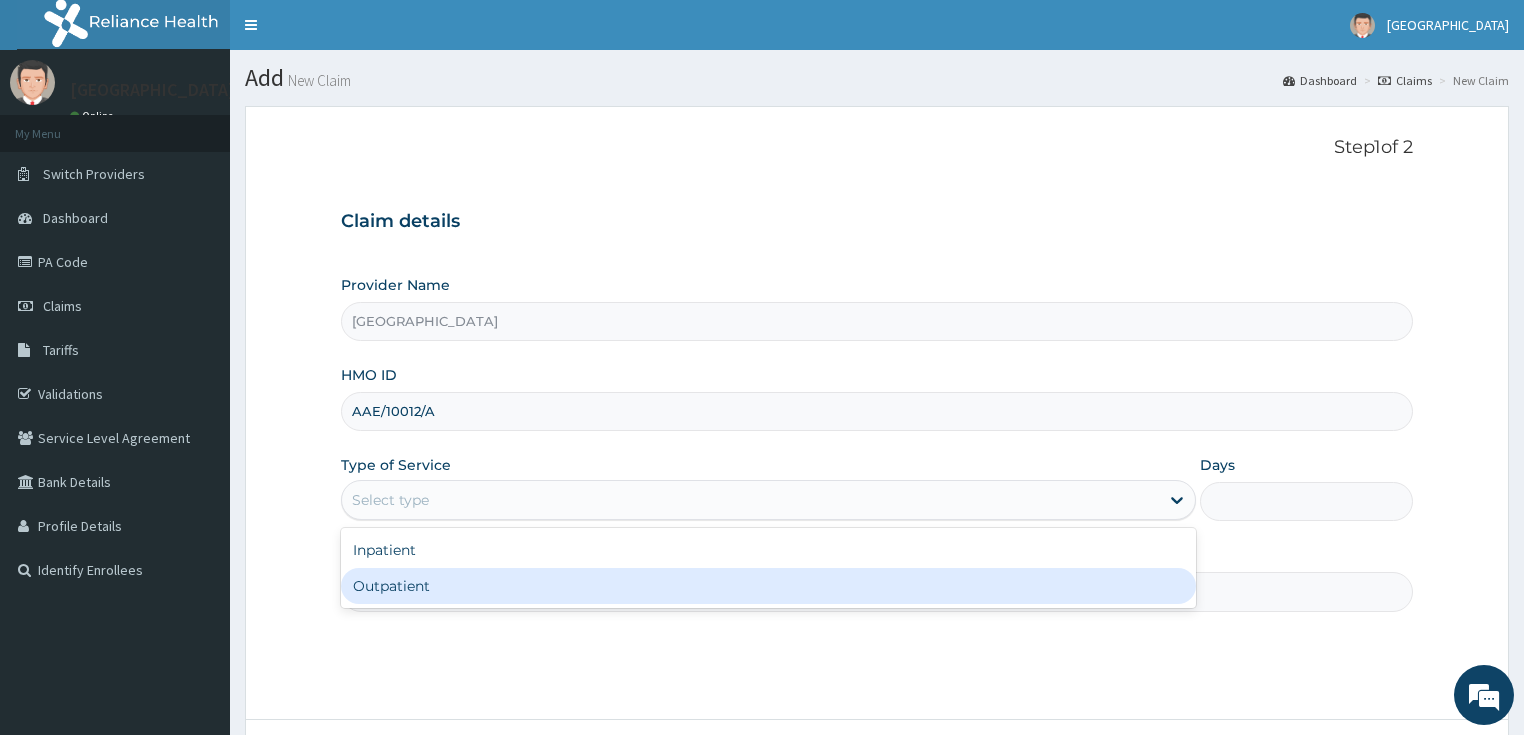 click on "Outpatient" at bounding box center [768, 586] 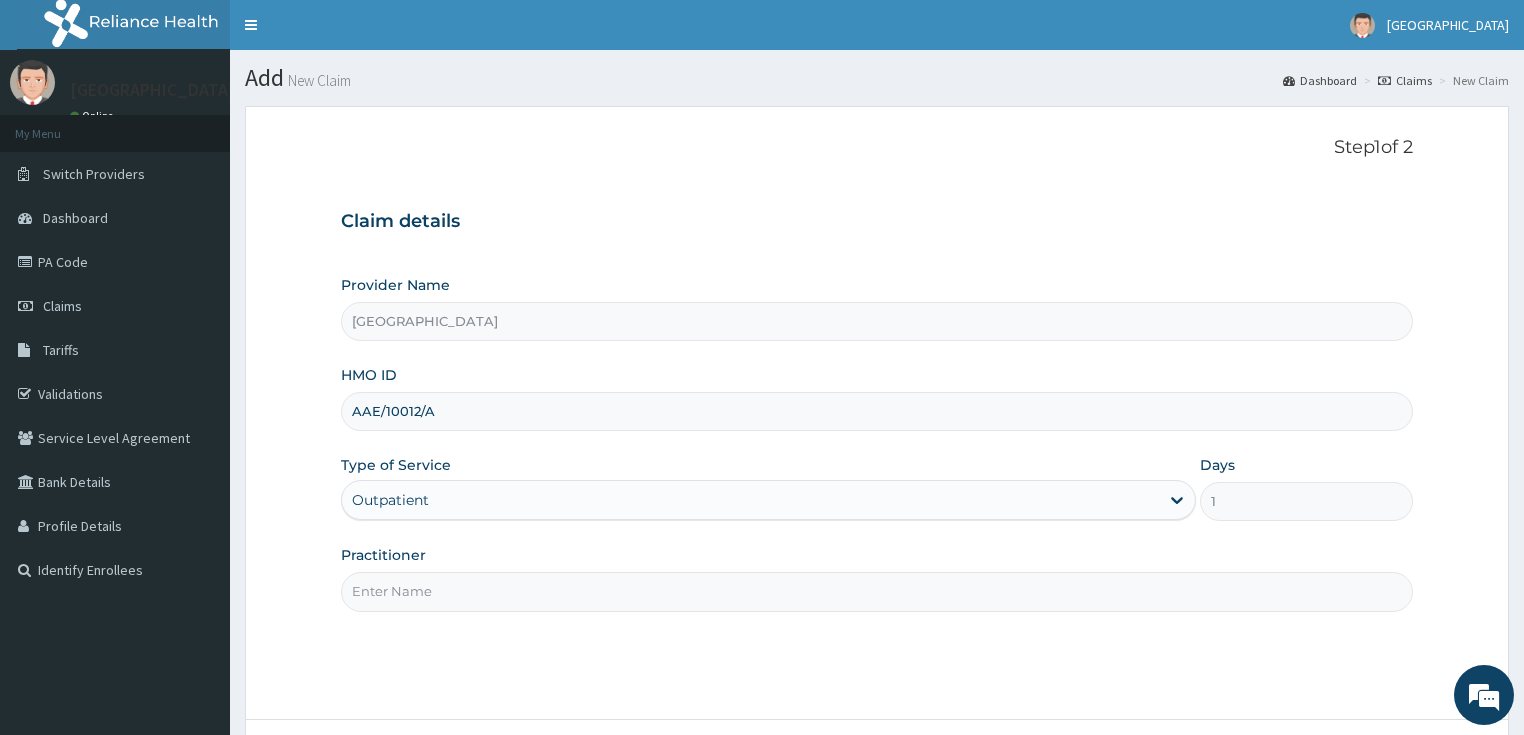 click on "Step  1  of 2 Claim details Provider Name Bidems Victory Hospital HMO ID AAE/10012/A Type of Service option Outpatient, selected.   Select is focused ,type to refine list, press Down to open the menu,  Outpatient Days 1 Practitioner" at bounding box center (877, 412) 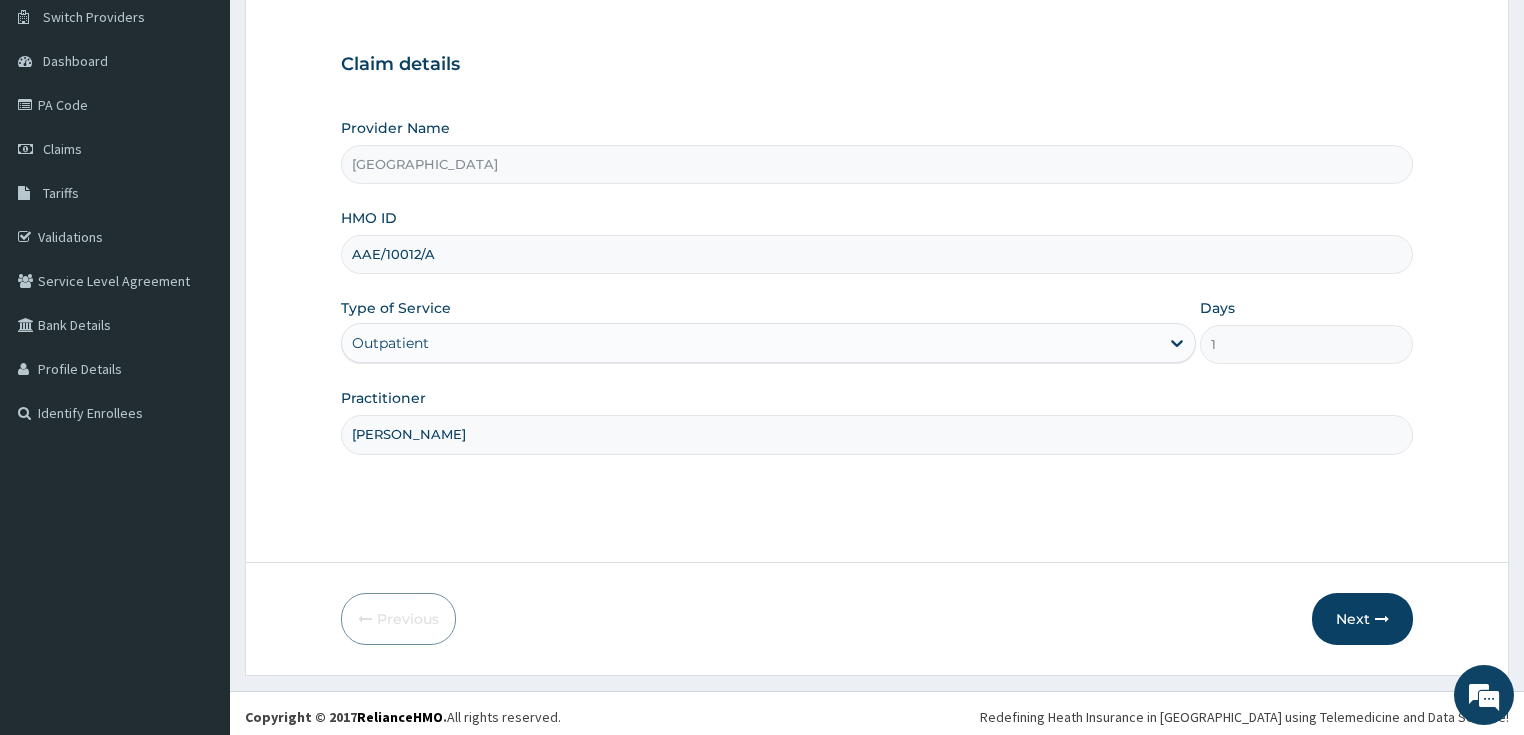 scroll, scrollTop: 163, scrollLeft: 0, axis: vertical 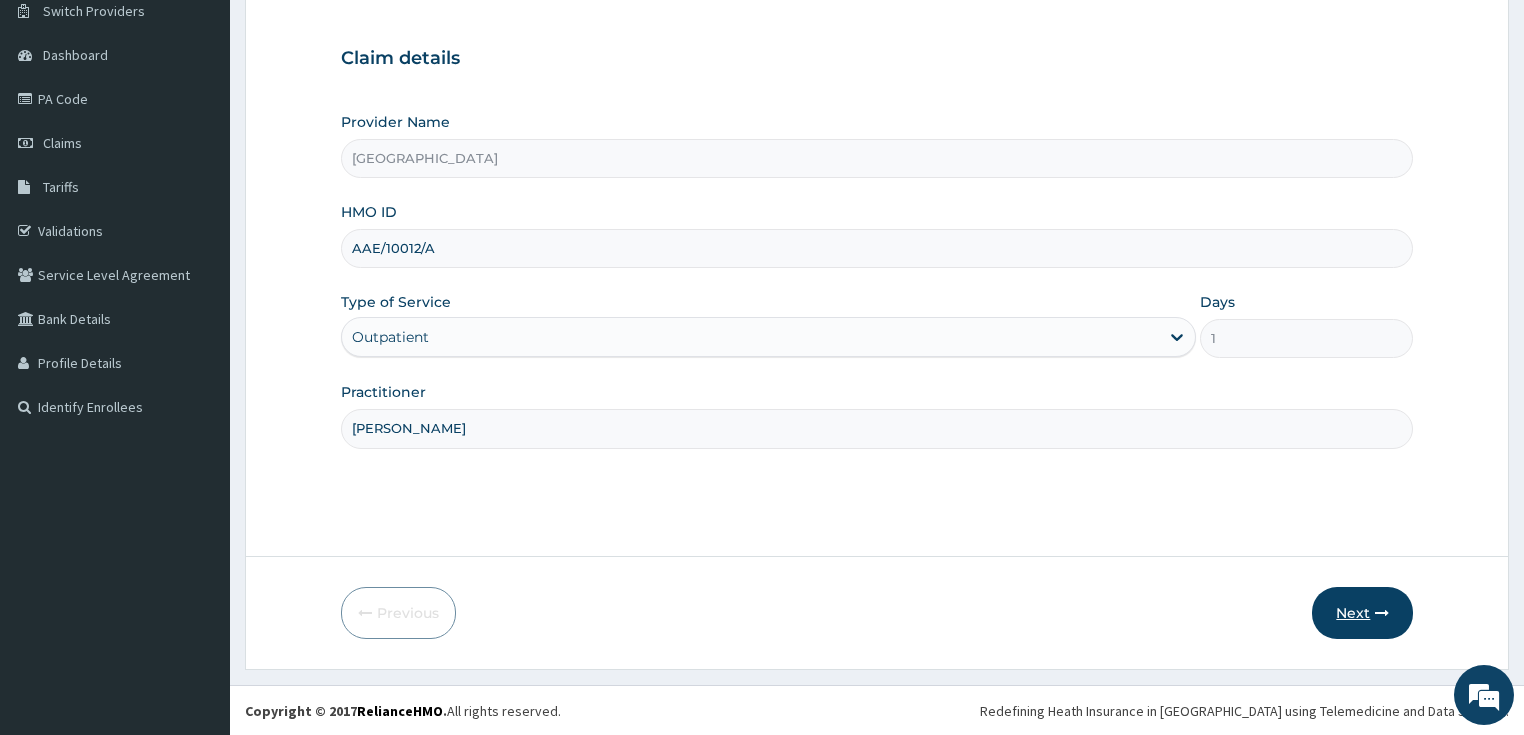 click on "Next" at bounding box center (1362, 613) 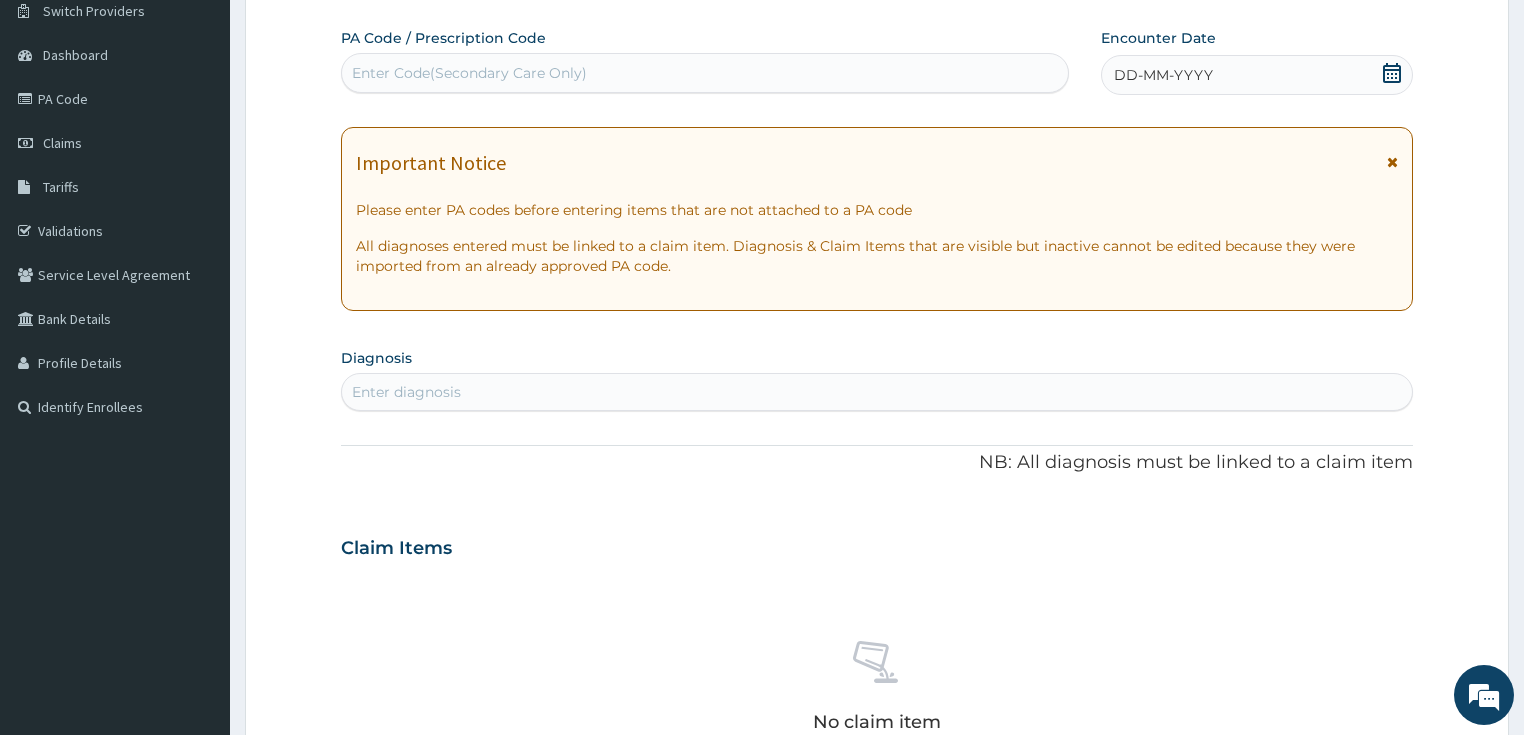 click on "Enter Code(Secondary Care Only)" at bounding box center [469, 73] 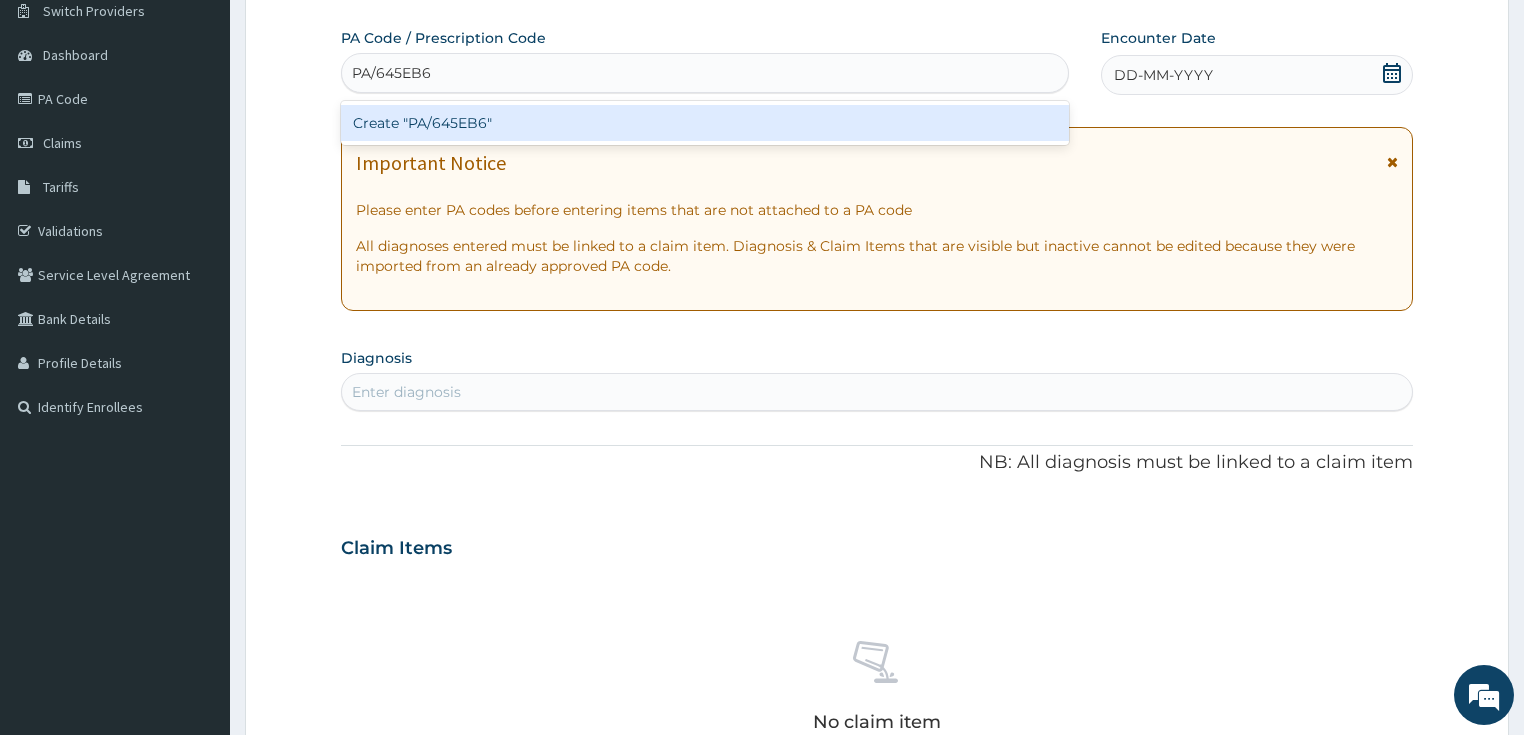 scroll, scrollTop: 0, scrollLeft: 0, axis: both 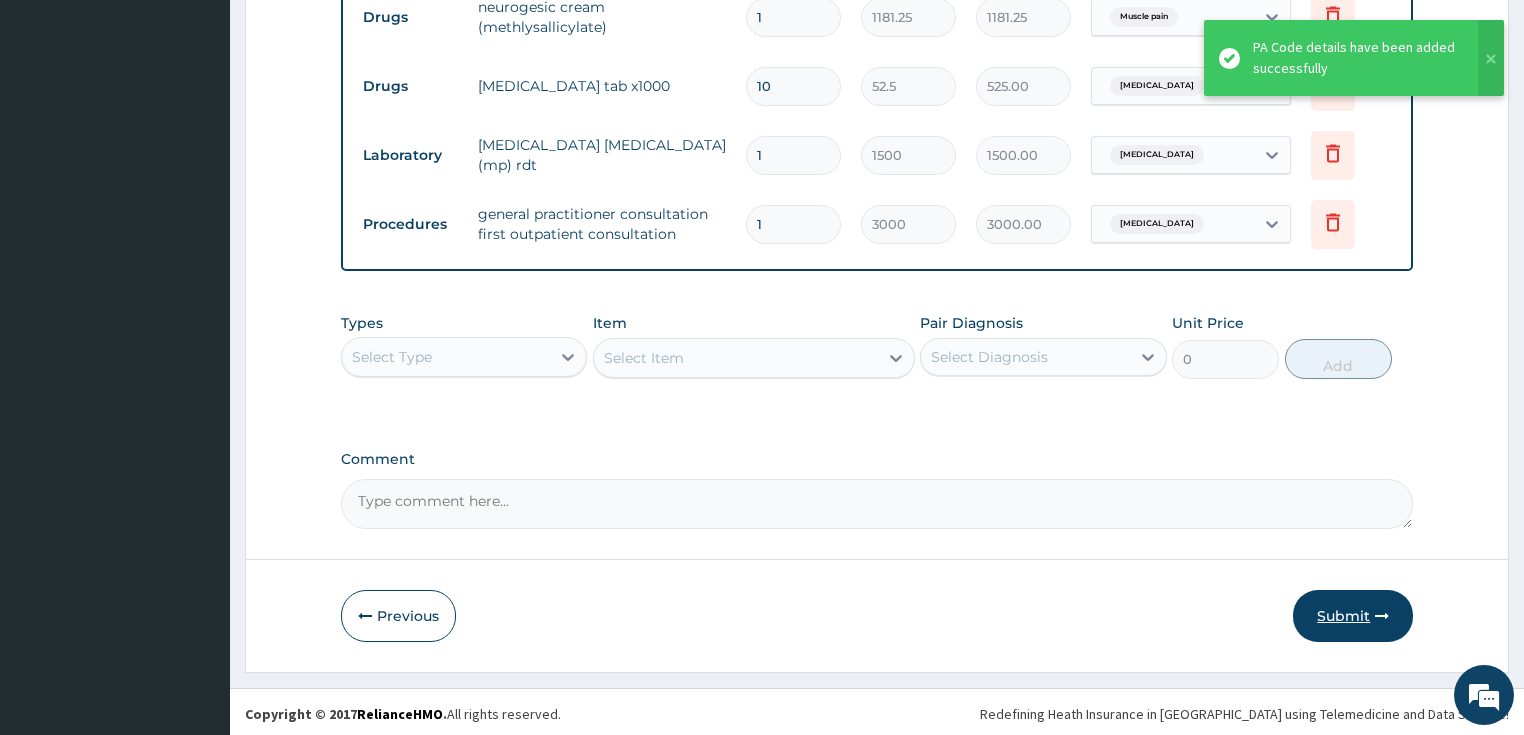 click on "Submit" at bounding box center (1353, 616) 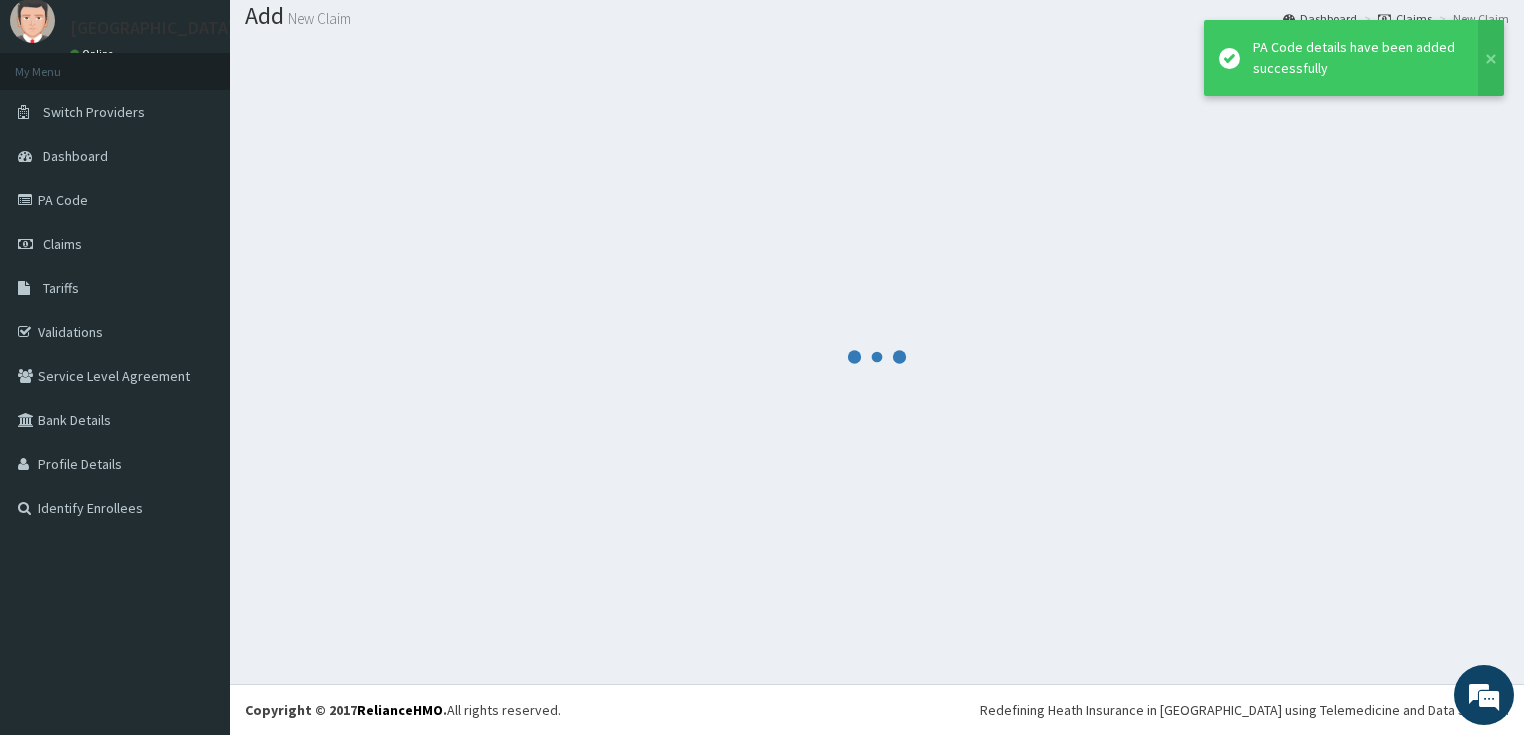 scroll, scrollTop: 61, scrollLeft: 0, axis: vertical 